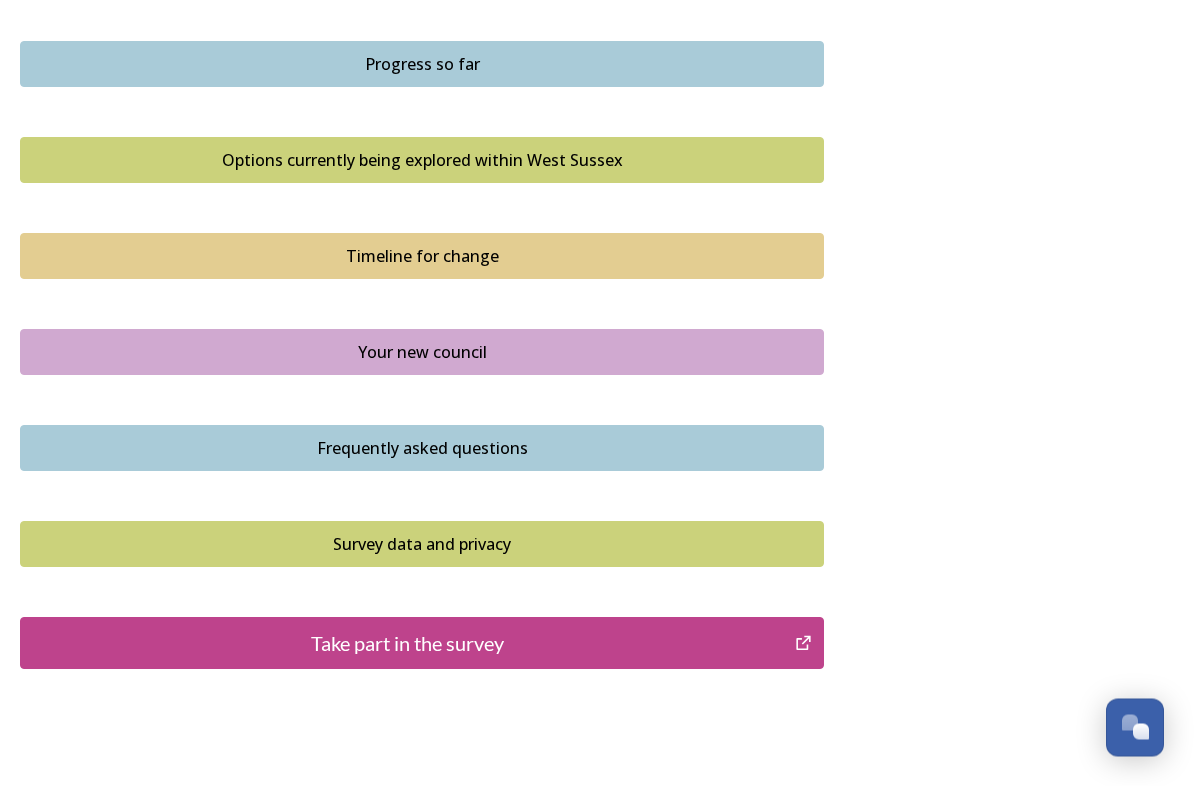 scroll, scrollTop: 1346, scrollLeft: 0, axis: vertical 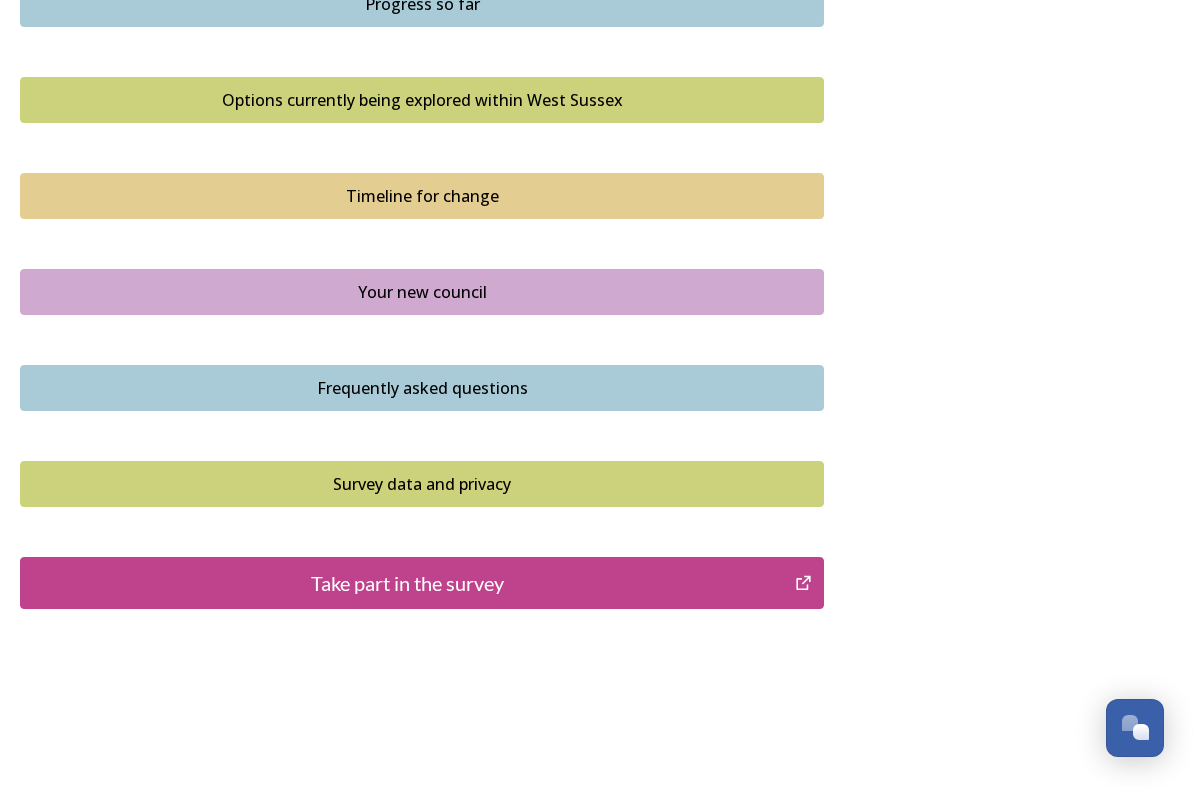 click on "Take part in the survey" at bounding box center (407, 583) 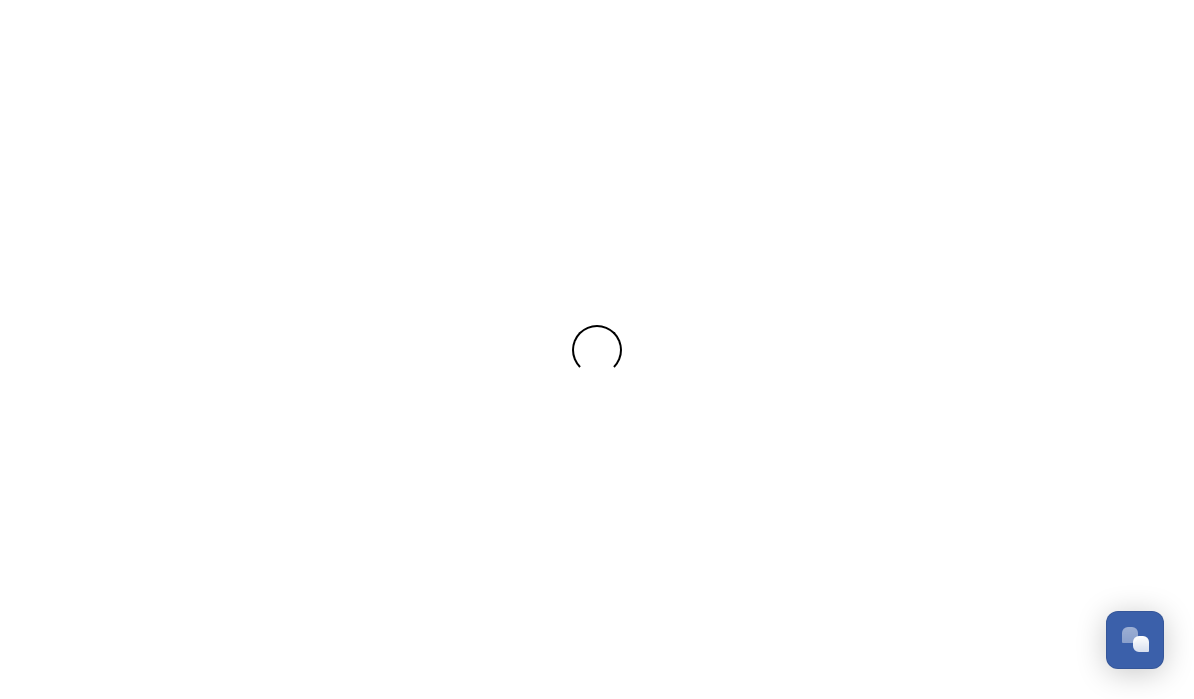 scroll, scrollTop: 0, scrollLeft: 0, axis: both 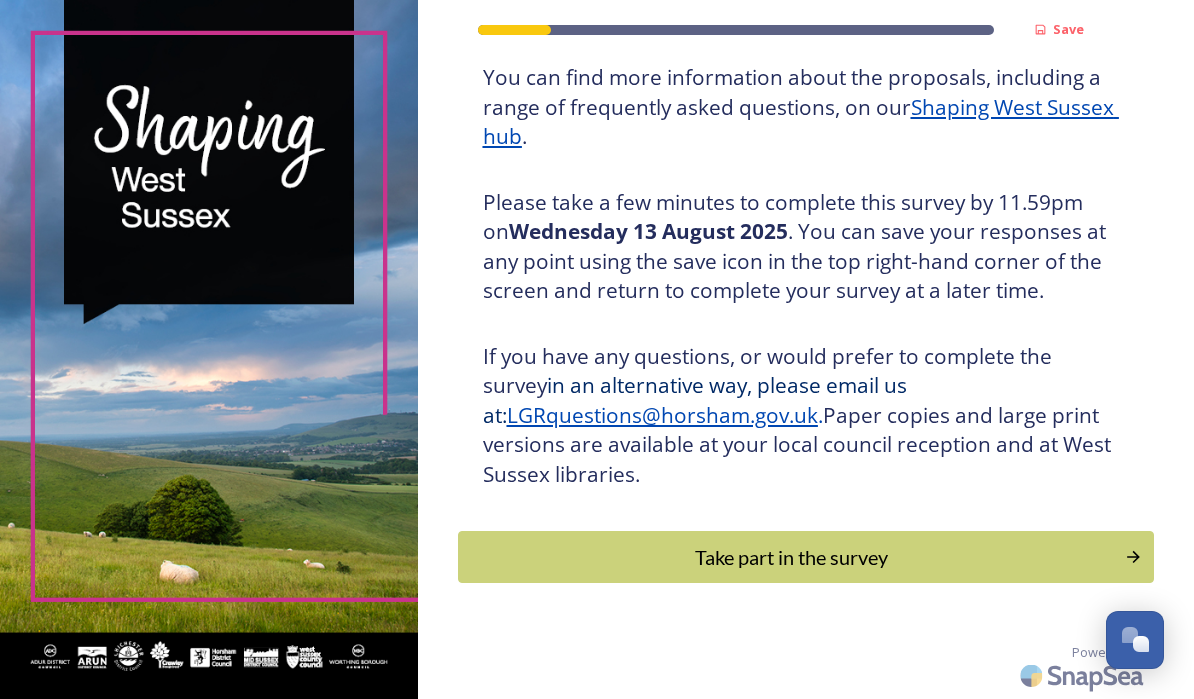 click on "Take part in the survey" at bounding box center [791, 557] 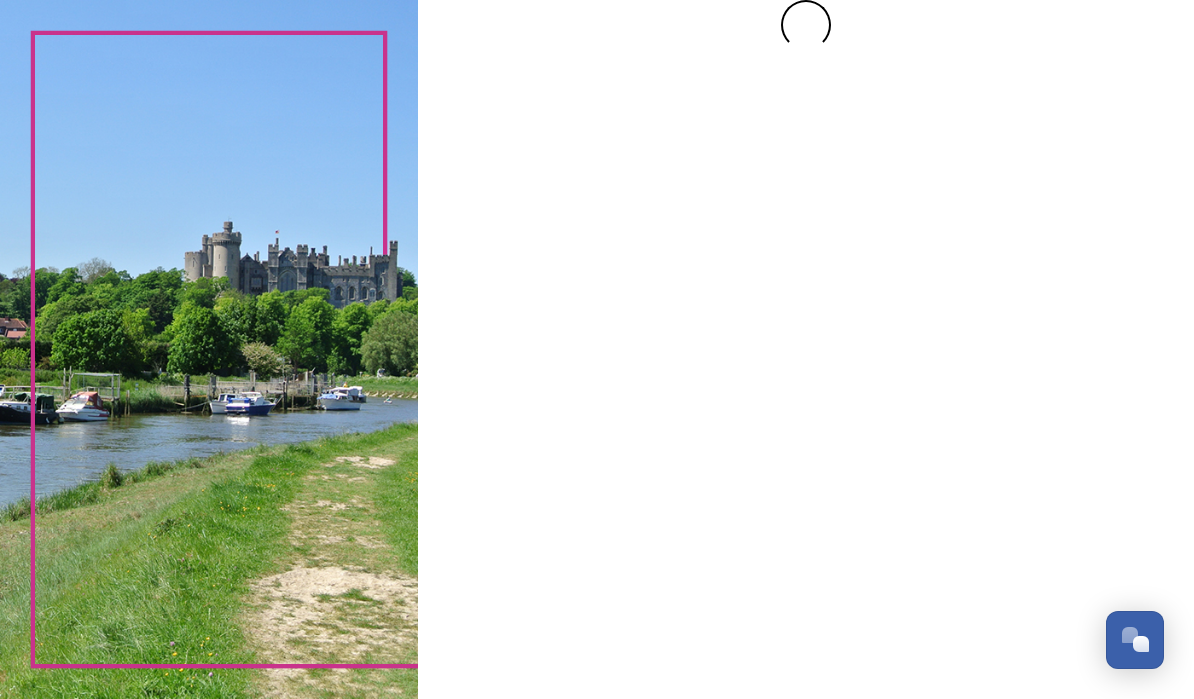 scroll, scrollTop: 0, scrollLeft: 0, axis: both 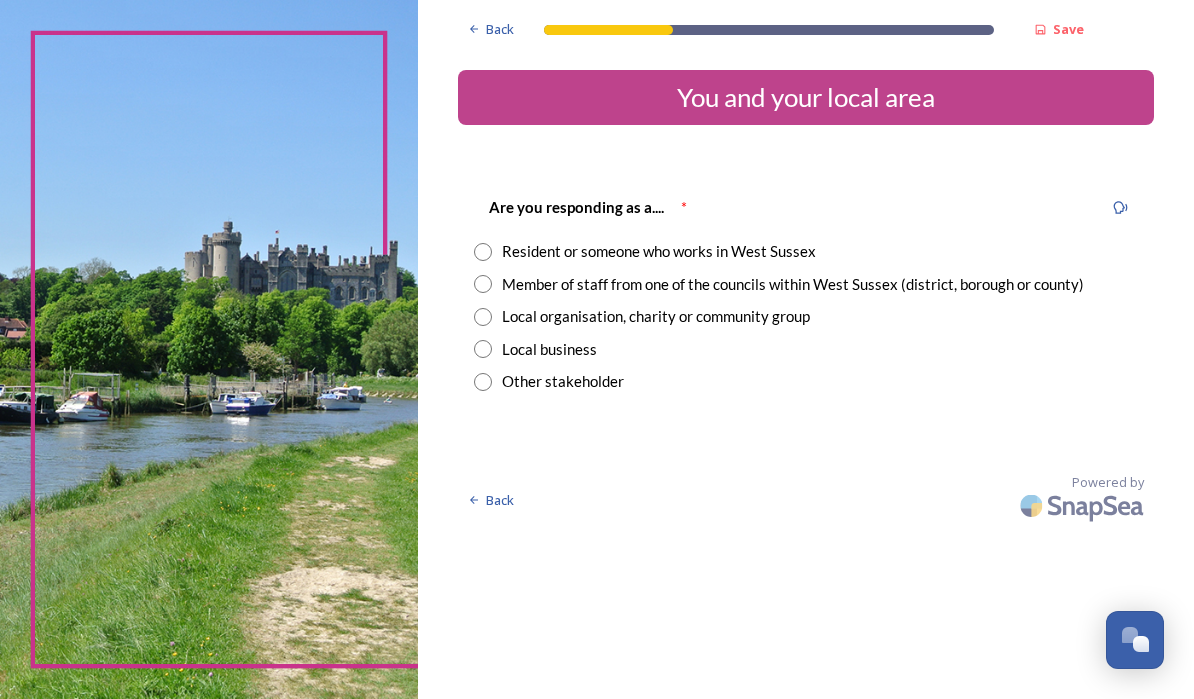 click on "Resident or someone who works in West Sussex" at bounding box center (806, 251) 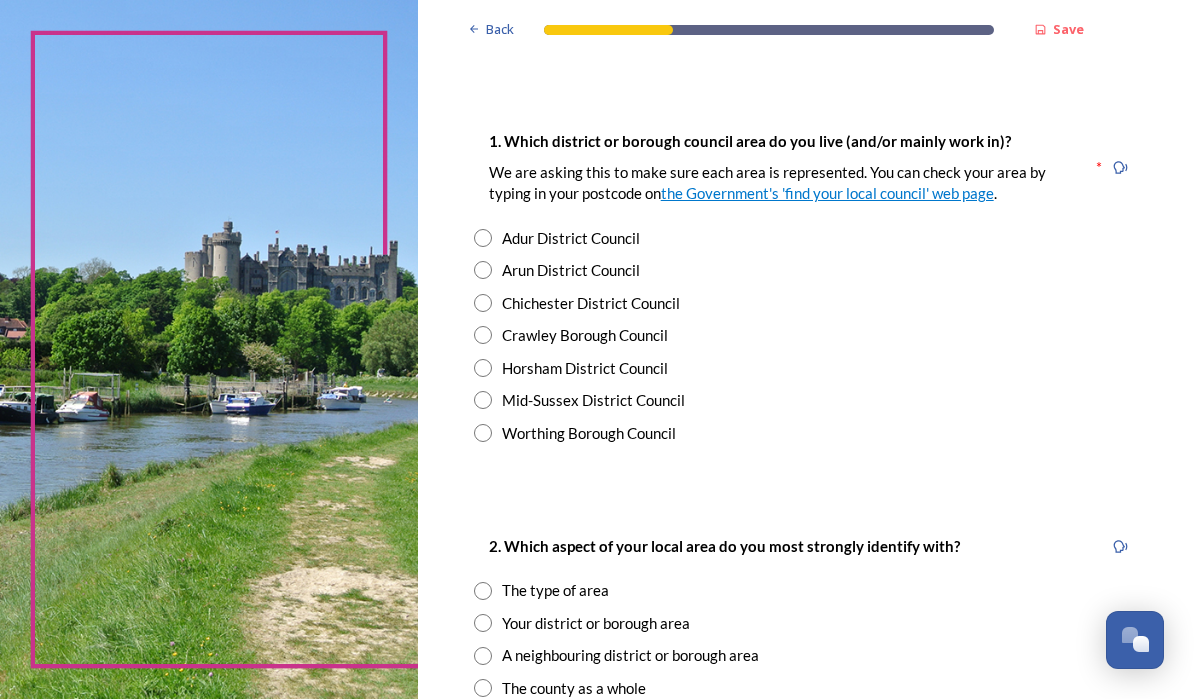 scroll, scrollTop: 356, scrollLeft: 0, axis: vertical 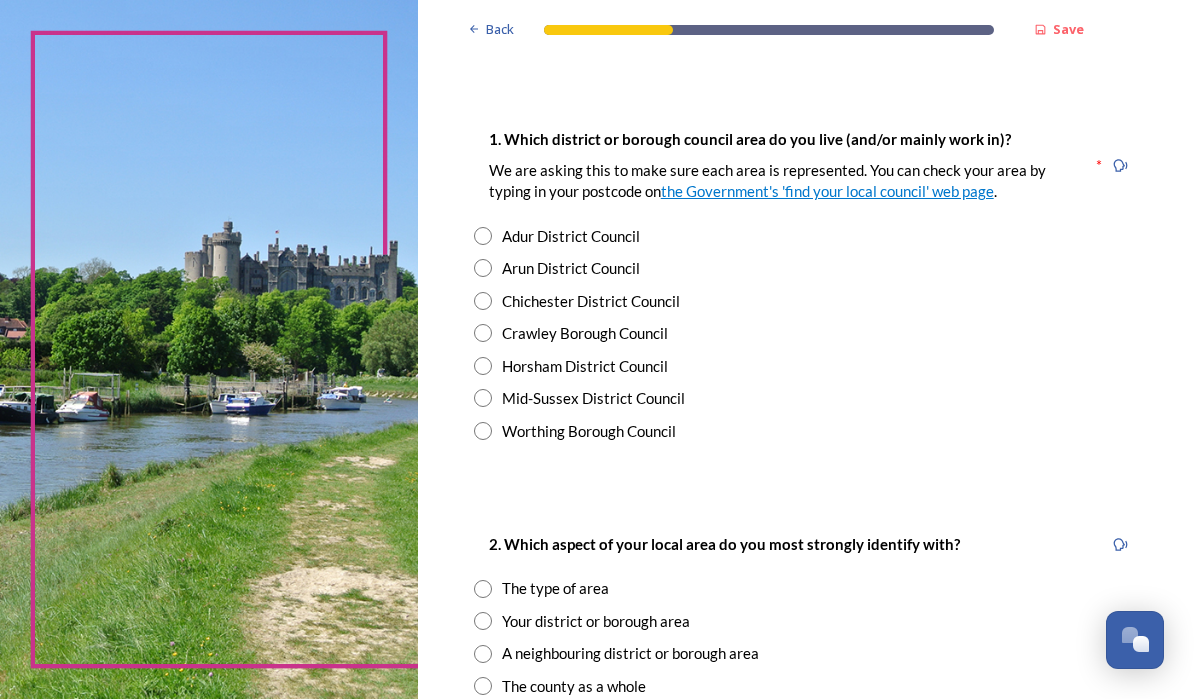 click at bounding box center (483, 398) 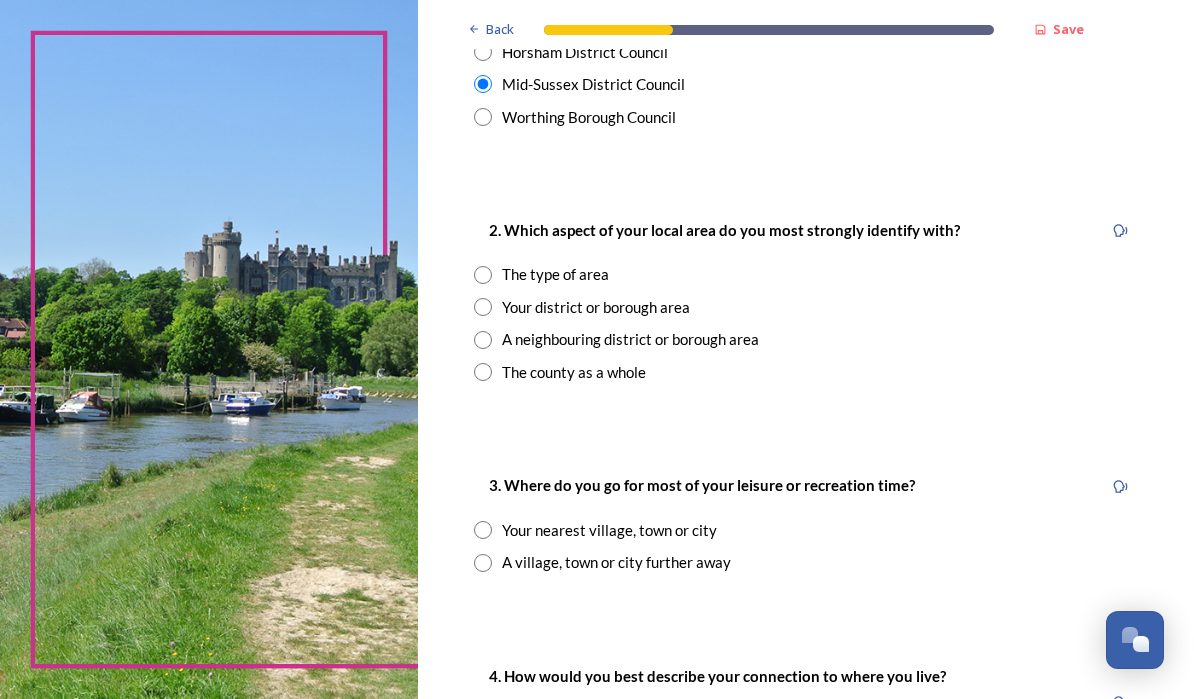scroll, scrollTop: 671, scrollLeft: 0, axis: vertical 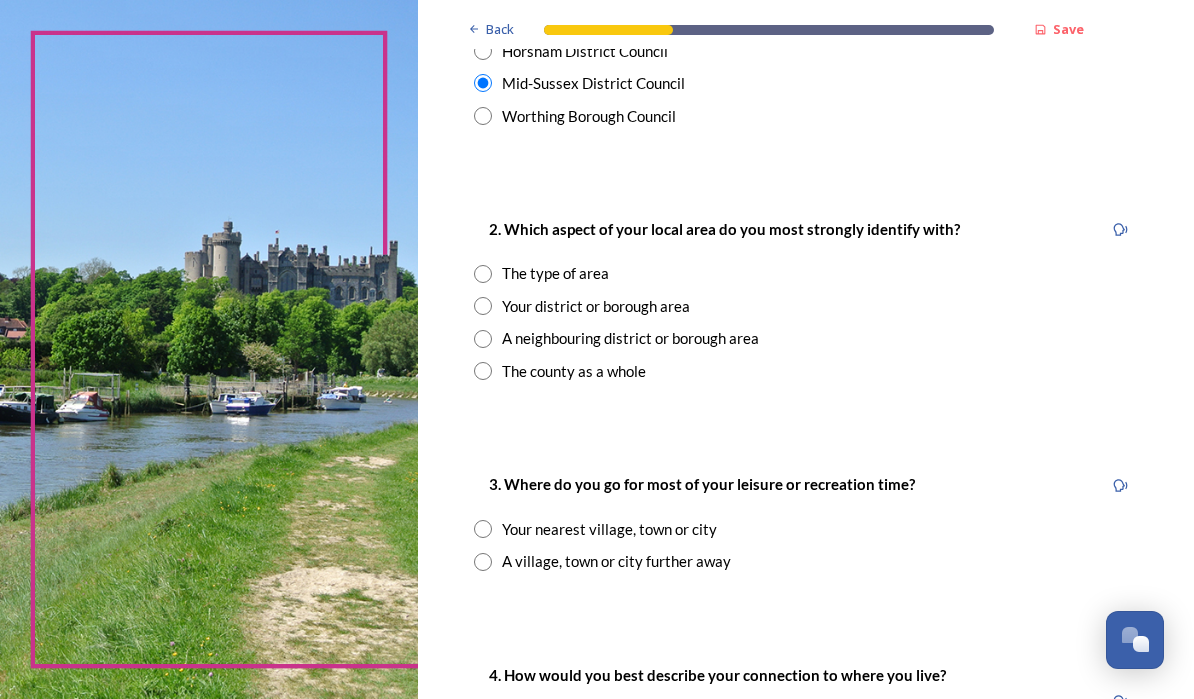 click at bounding box center [483, 306] 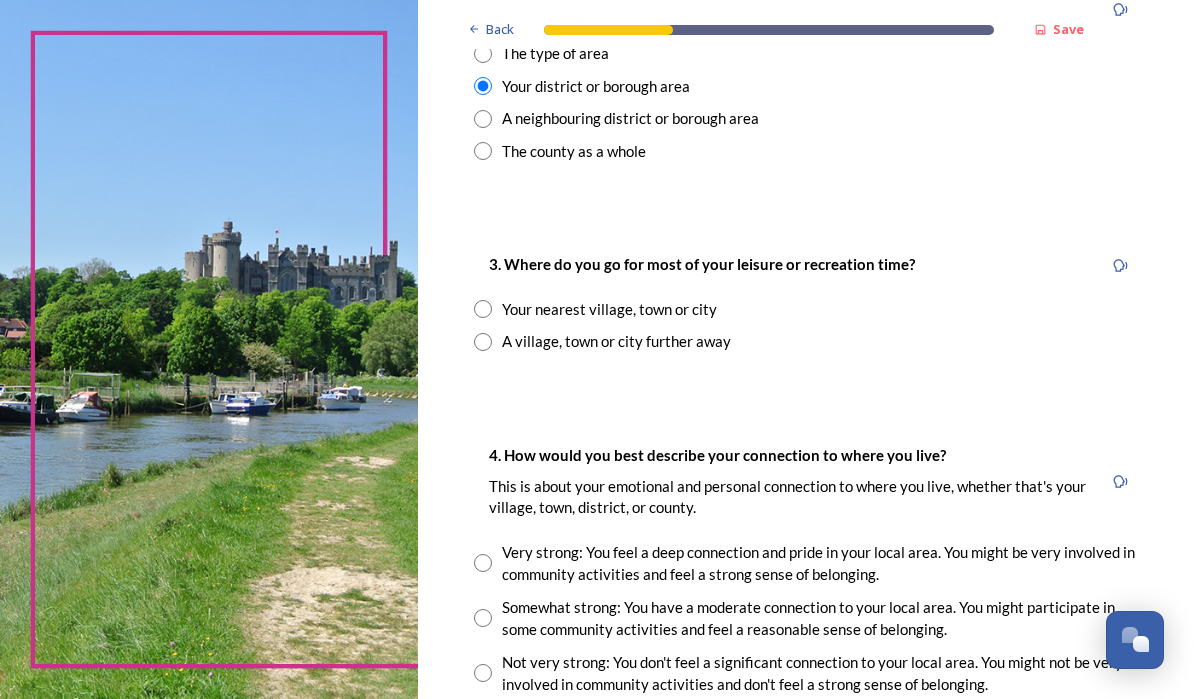 scroll, scrollTop: 891, scrollLeft: 0, axis: vertical 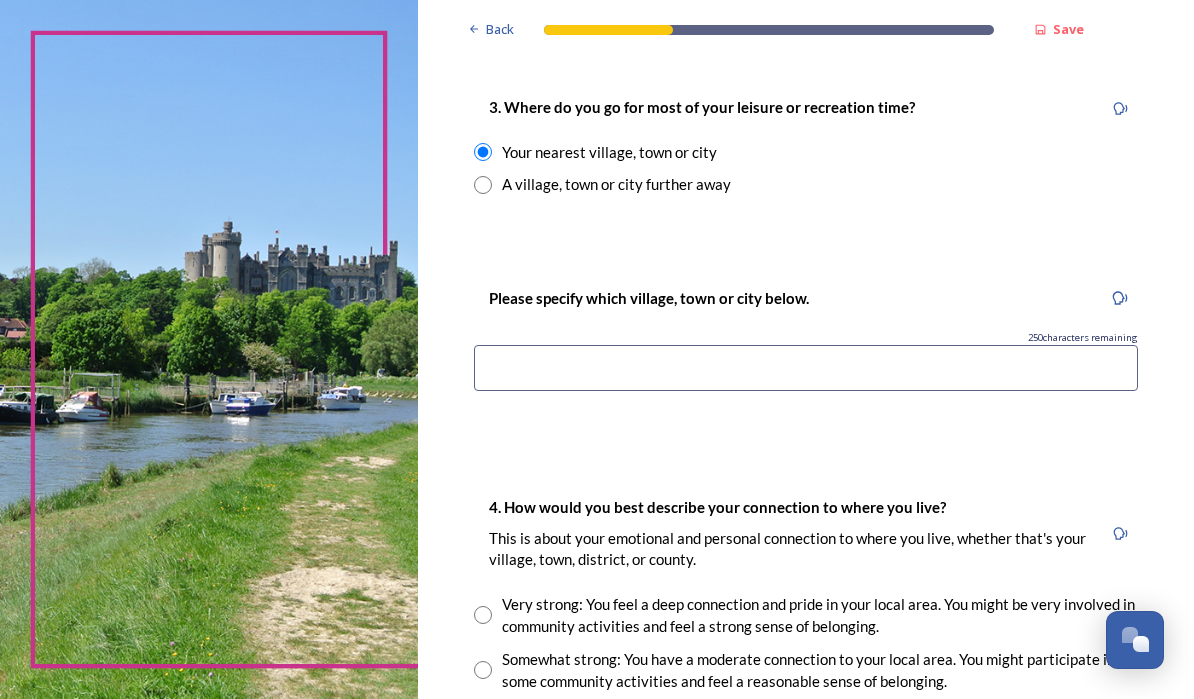 click at bounding box center (806, 368) 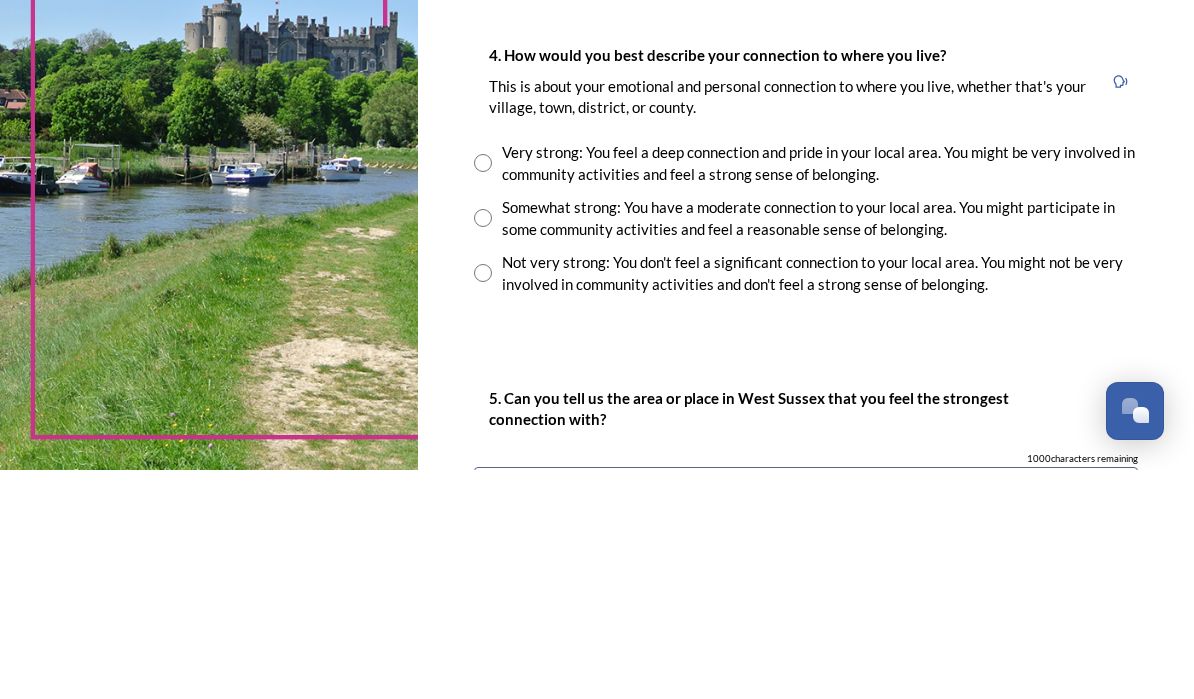 scroll, scrollTop: 1271, scrollLeft: 0, axis: vertical 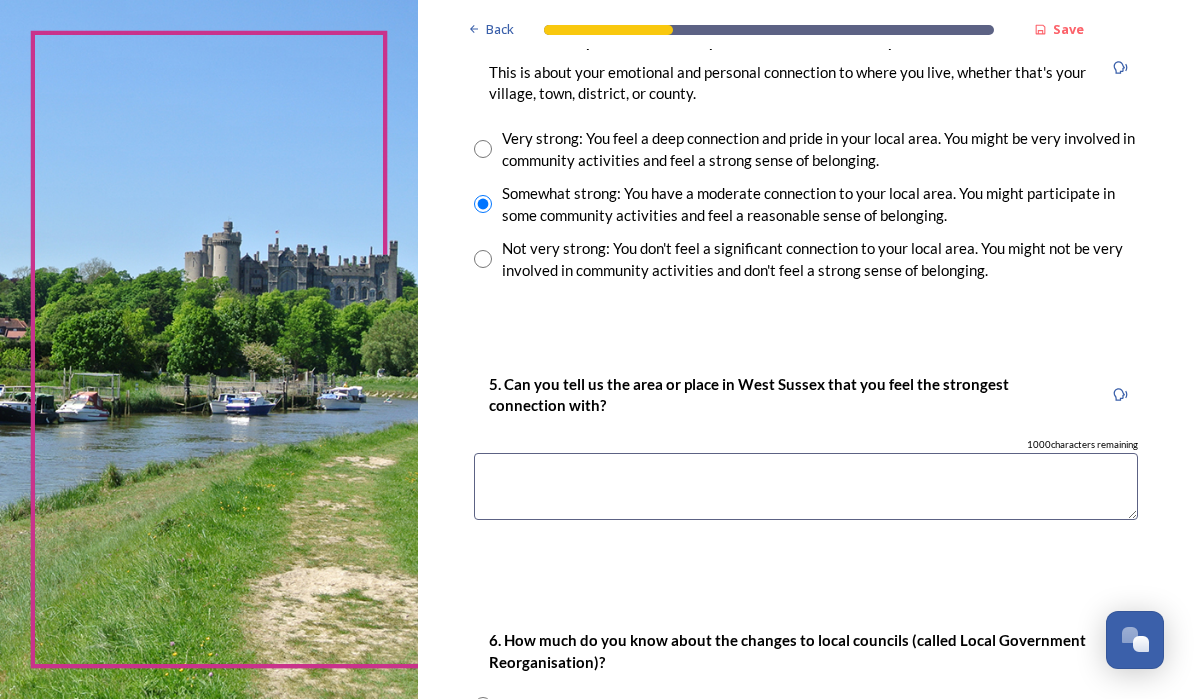 click on "Very strong: You feel a deep connection and pride in your local area. You might be very involved in community activities and feel a strong sense of belonging." at bounding box center (806, 149) 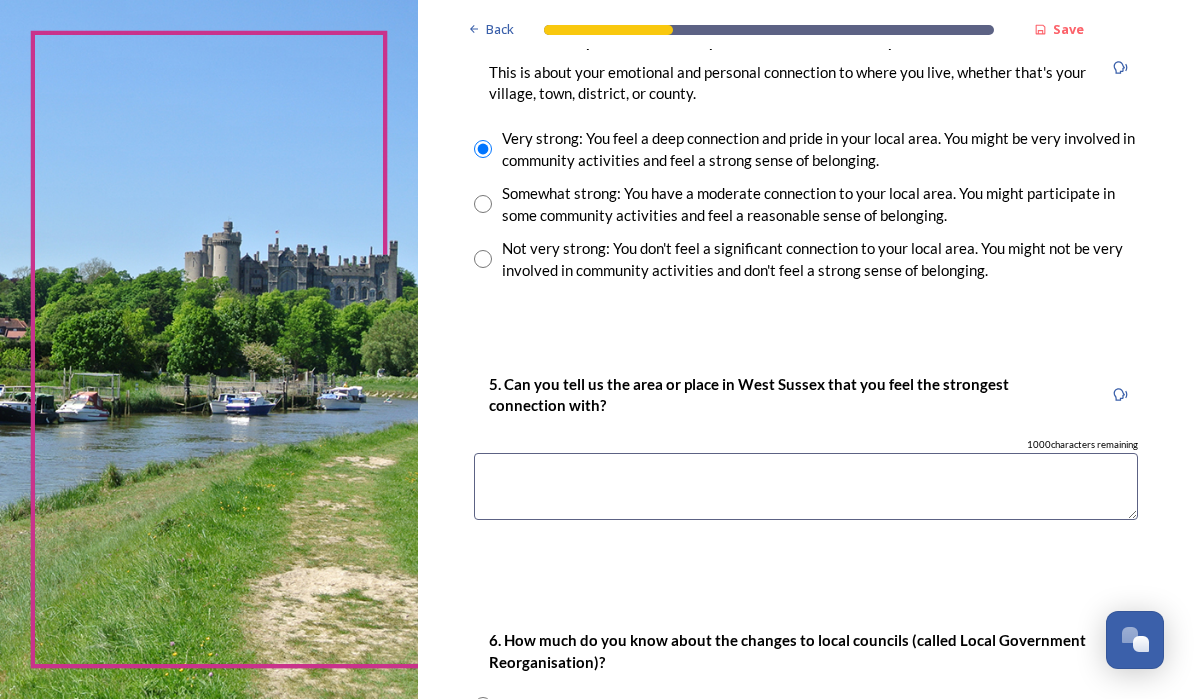 click at bounding box center (483, 204) 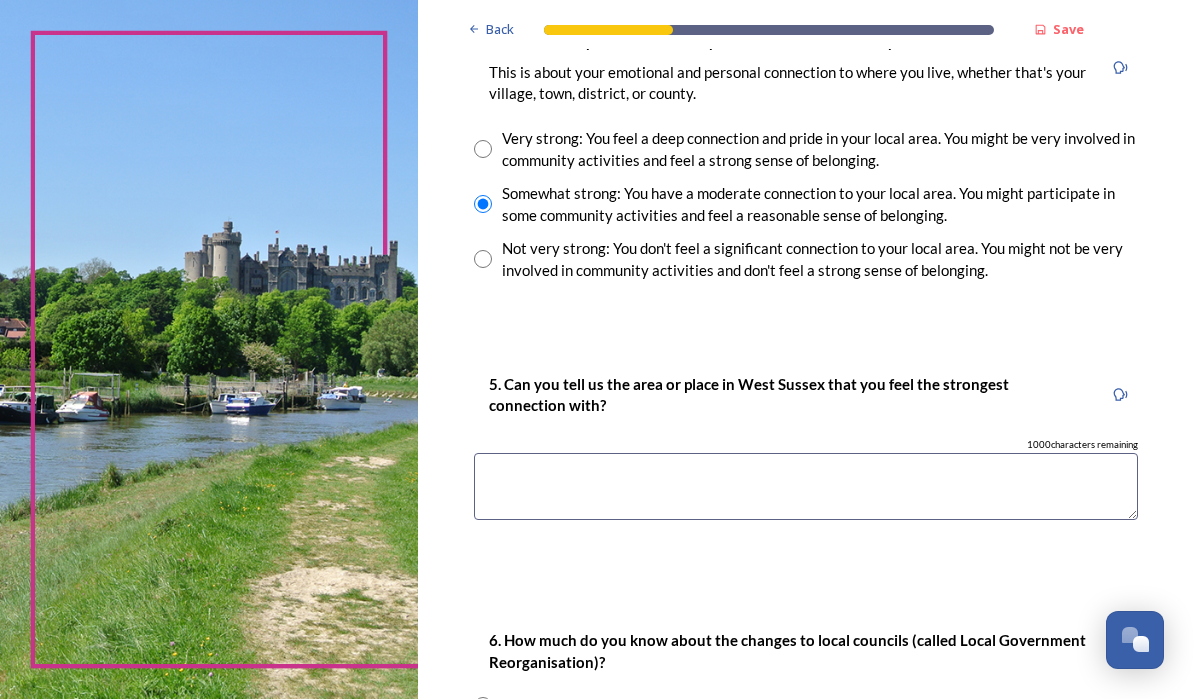 click at bounding box center [806, 486] 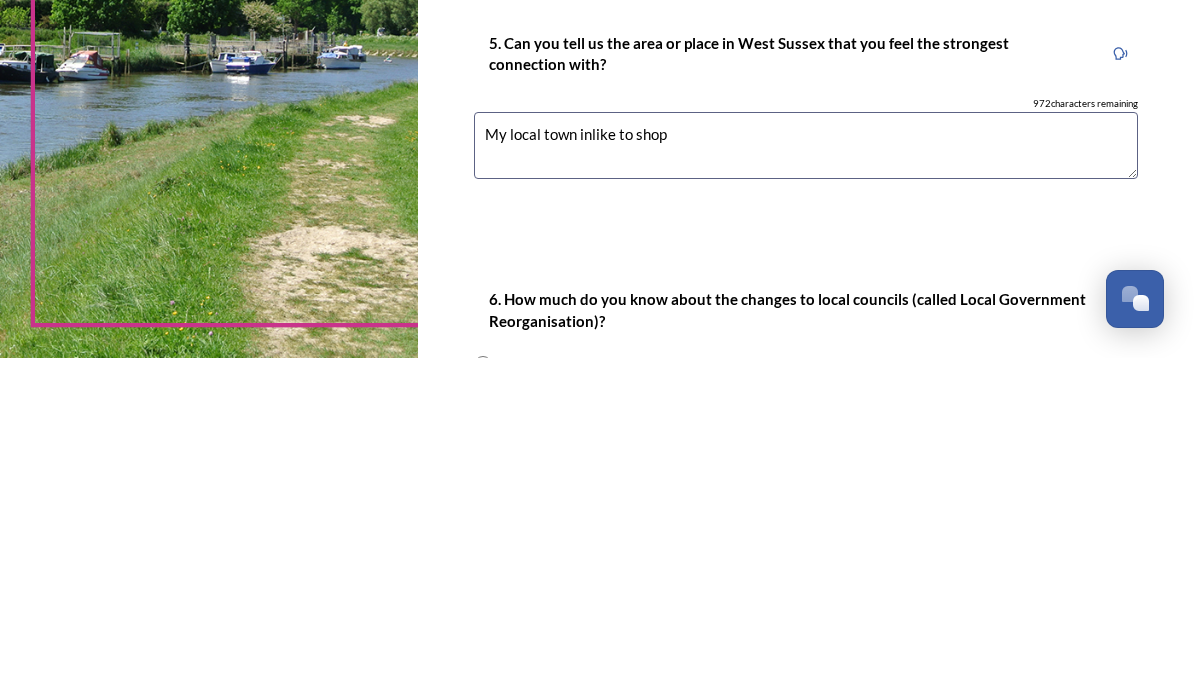 click on "My local town inlike to shop" at bounding box center [806, 486] 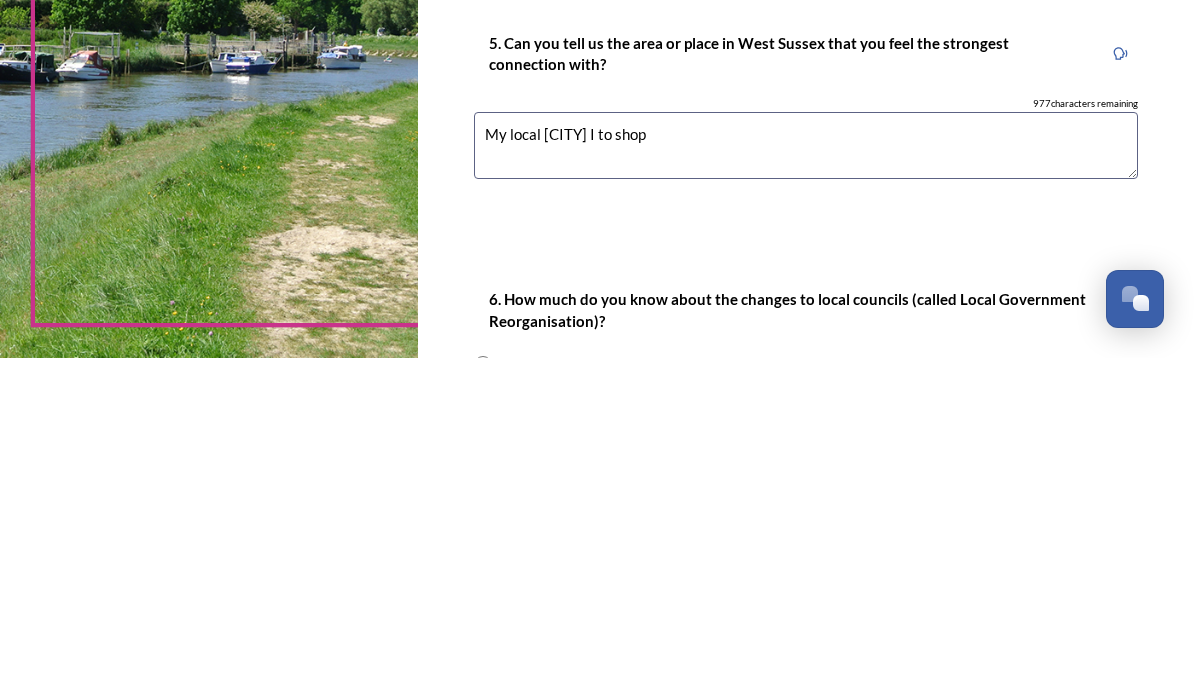 click on "My local [CITY] I to shop" at bounding box center (806, 486) 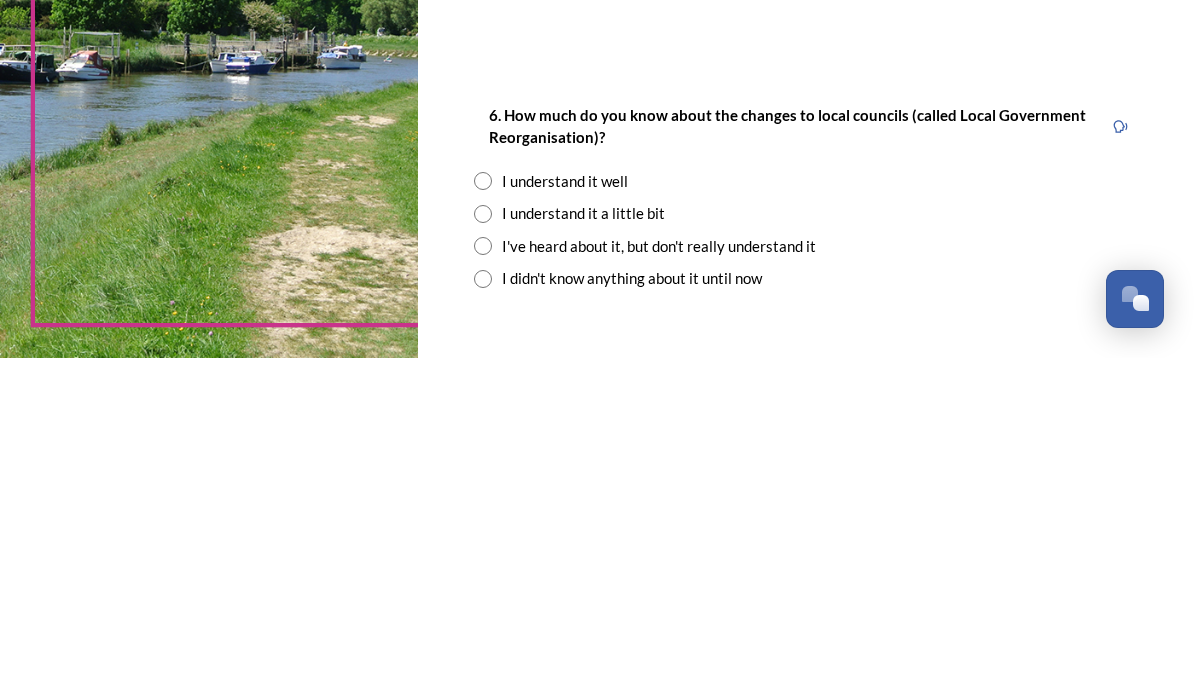 scroll, scrollTop: 1698, scrollLeft: 0, axis: vertical 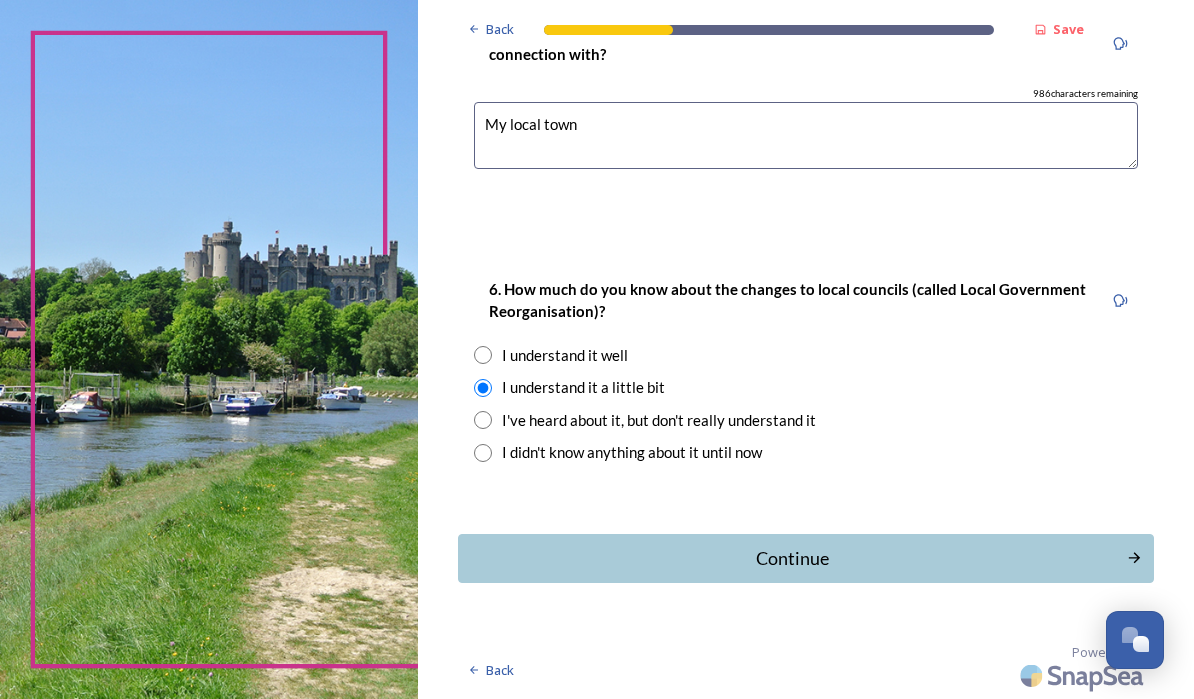 click on "Continue" at bounding box center [792, 558] 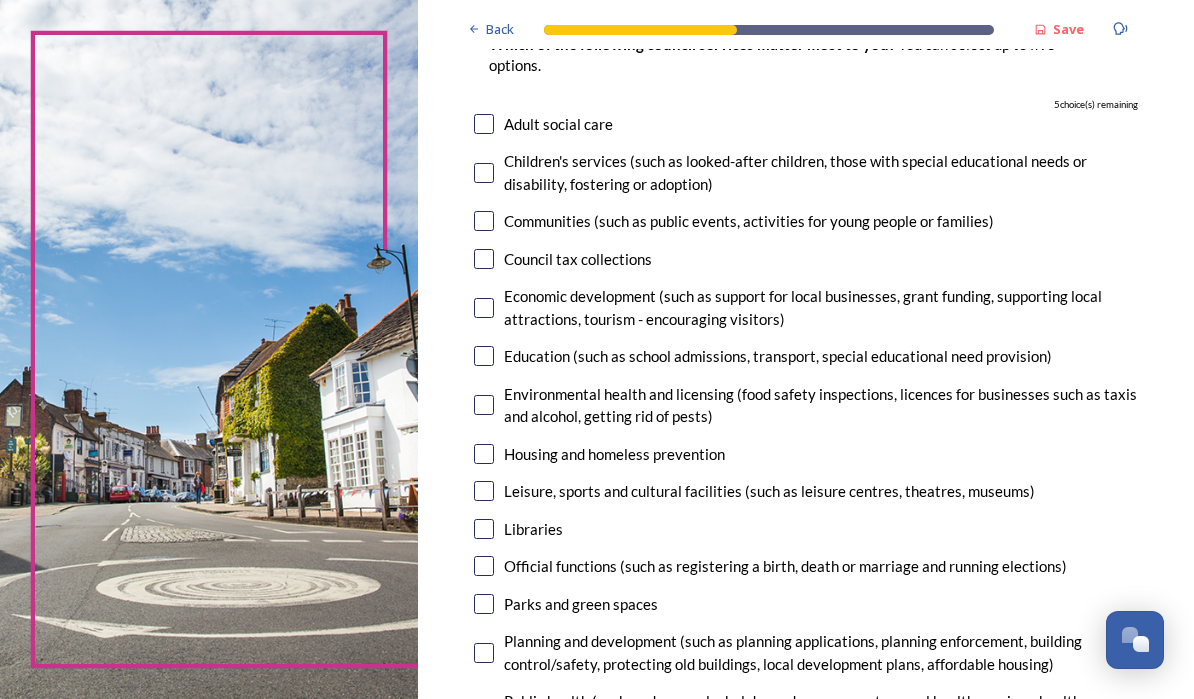 scroll, scrollTop: 216, scrollLeft: 0, axis: vertical 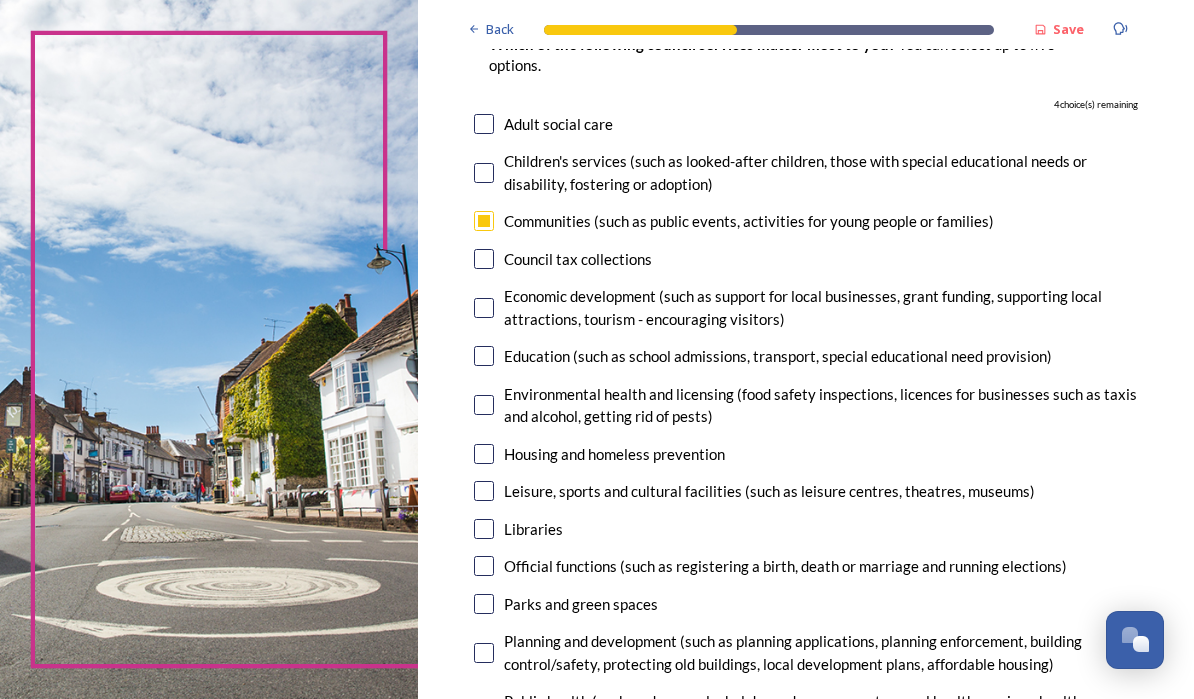 click at bounding box center [484, 356] 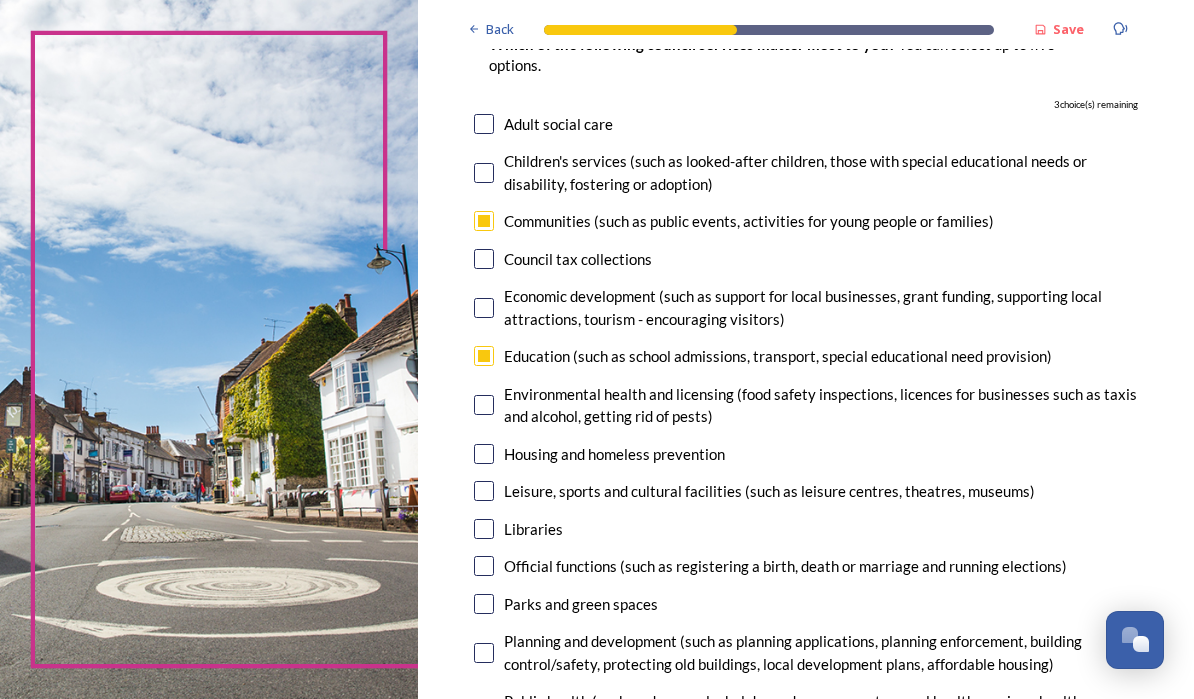 click at bounding box center (484, 405) 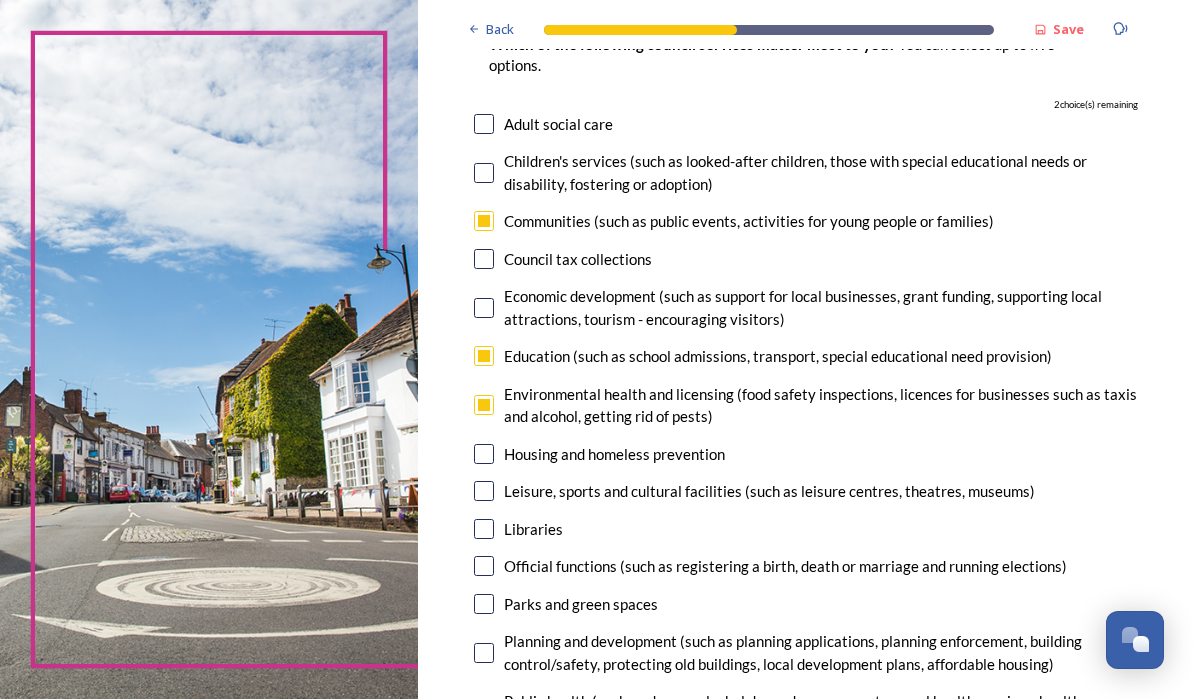 click at bounding box center (484, 405) 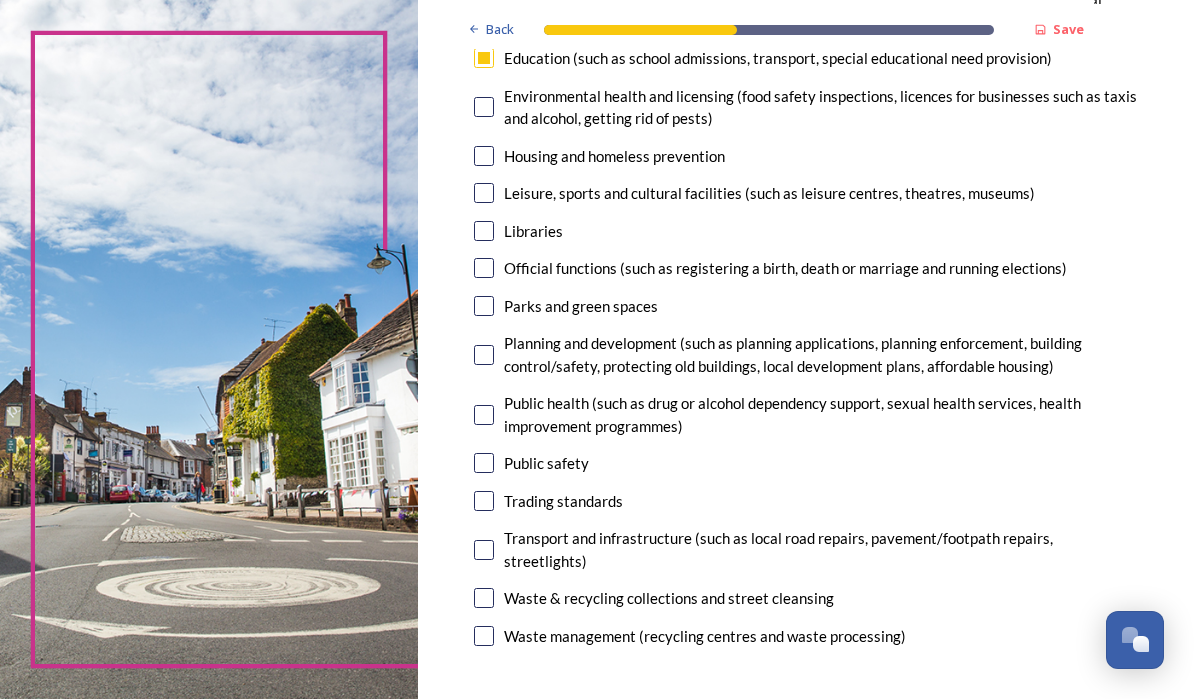 scroll, scrollTop: 514, scrollLeft: 0, axis: vertical 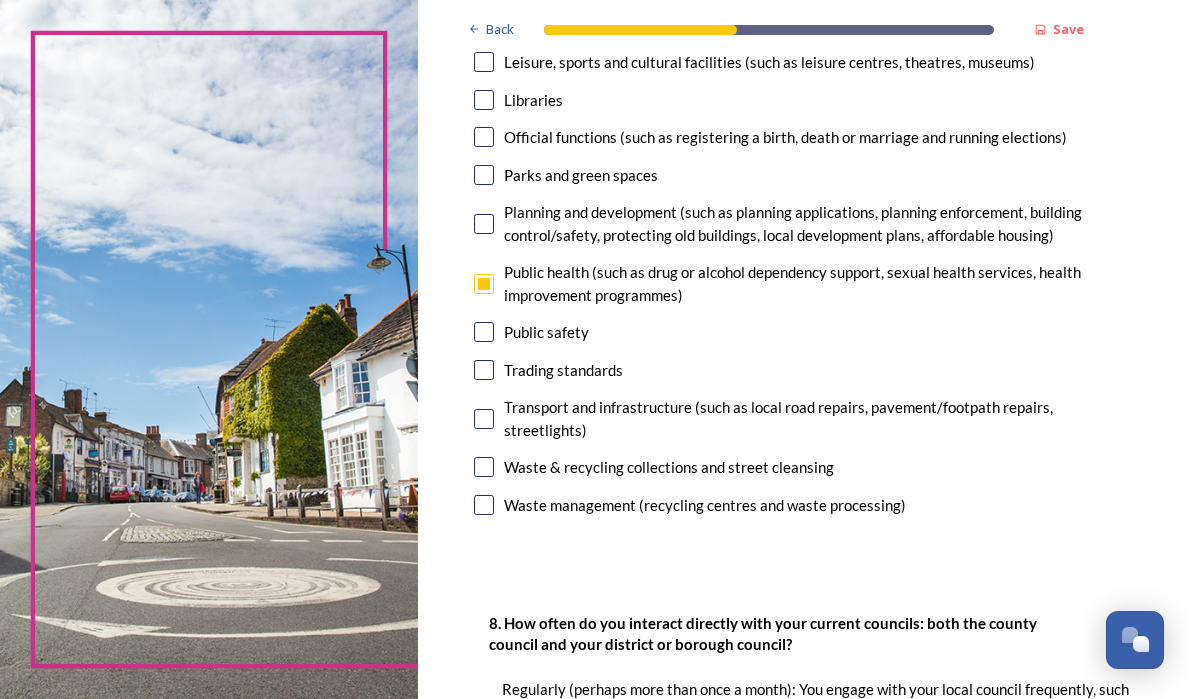 click at bounding box center [484, 175] 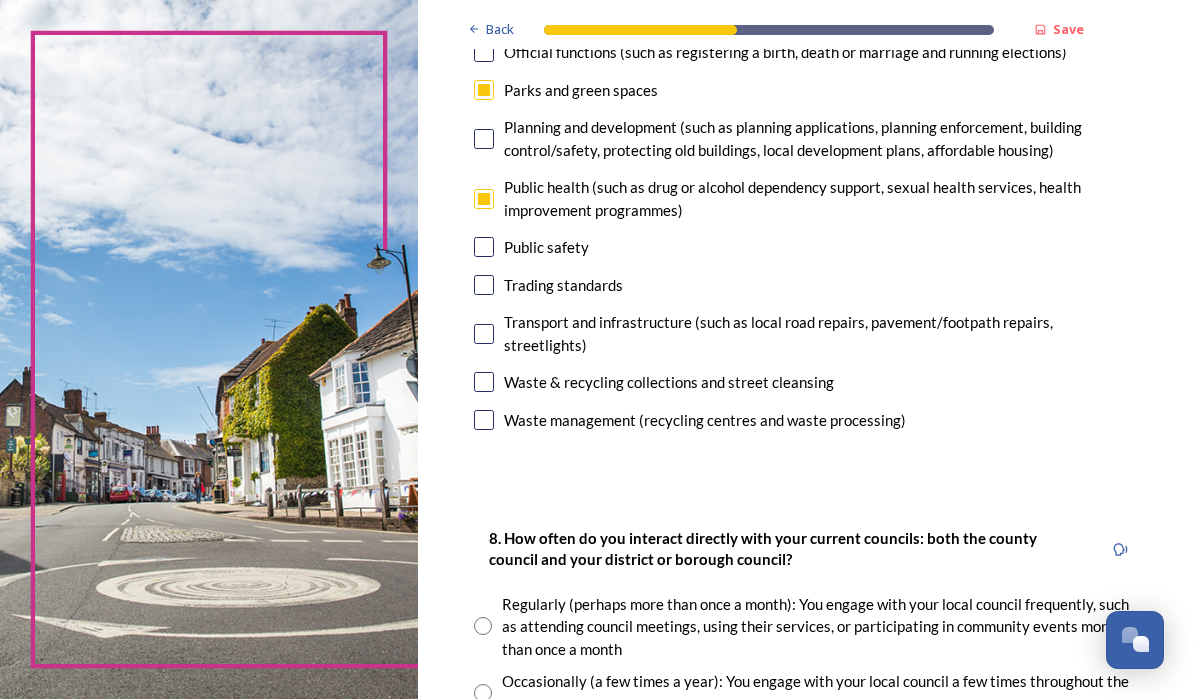 scroll, scrollTop: 730, scrollLeft: 0, axis: vertical 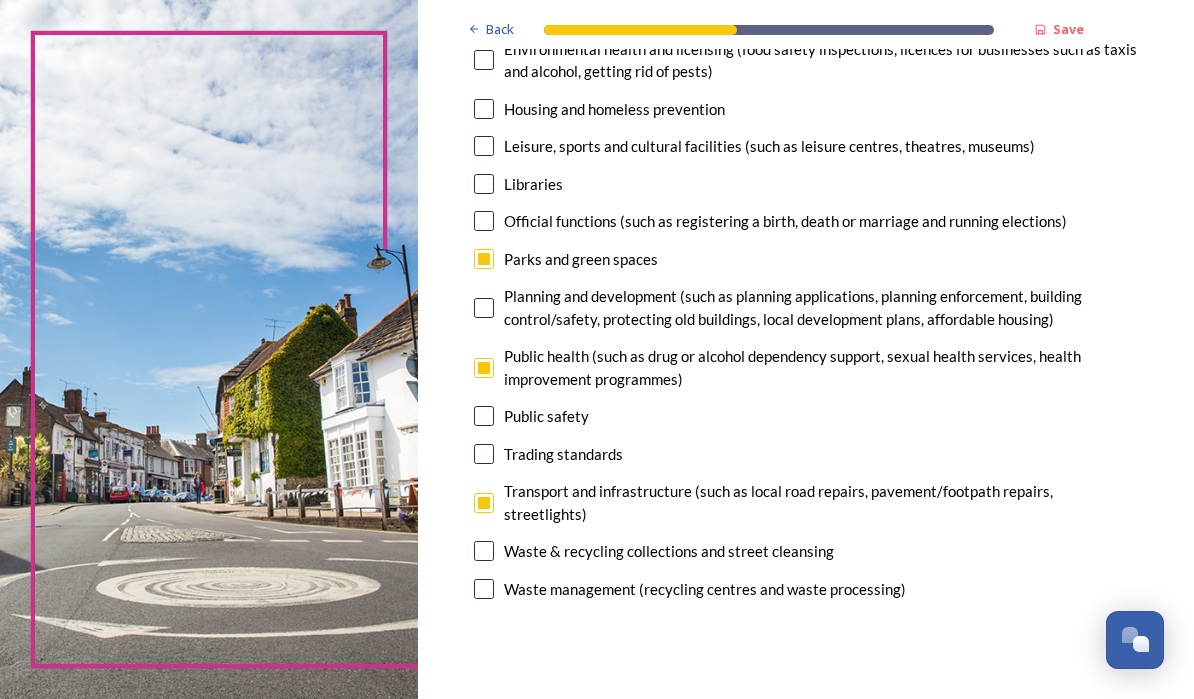 click at bounding box center (484, 368) 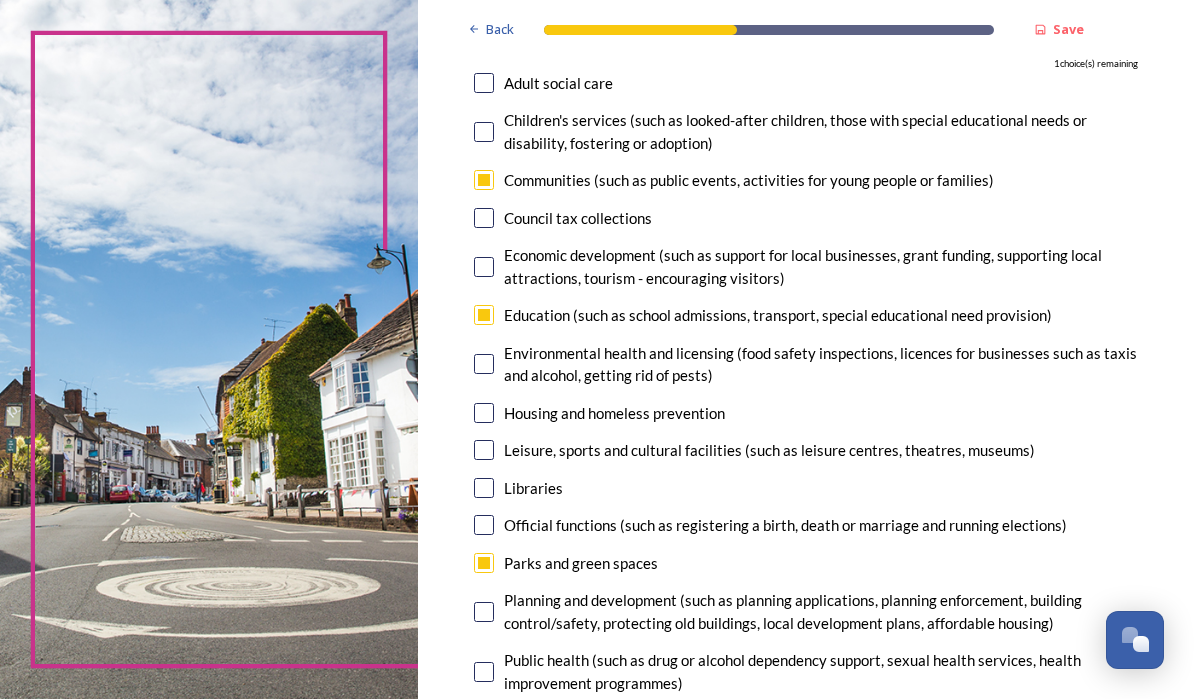 scroll, scrollTop: 255, scrollLeft: 0, axis: vertical 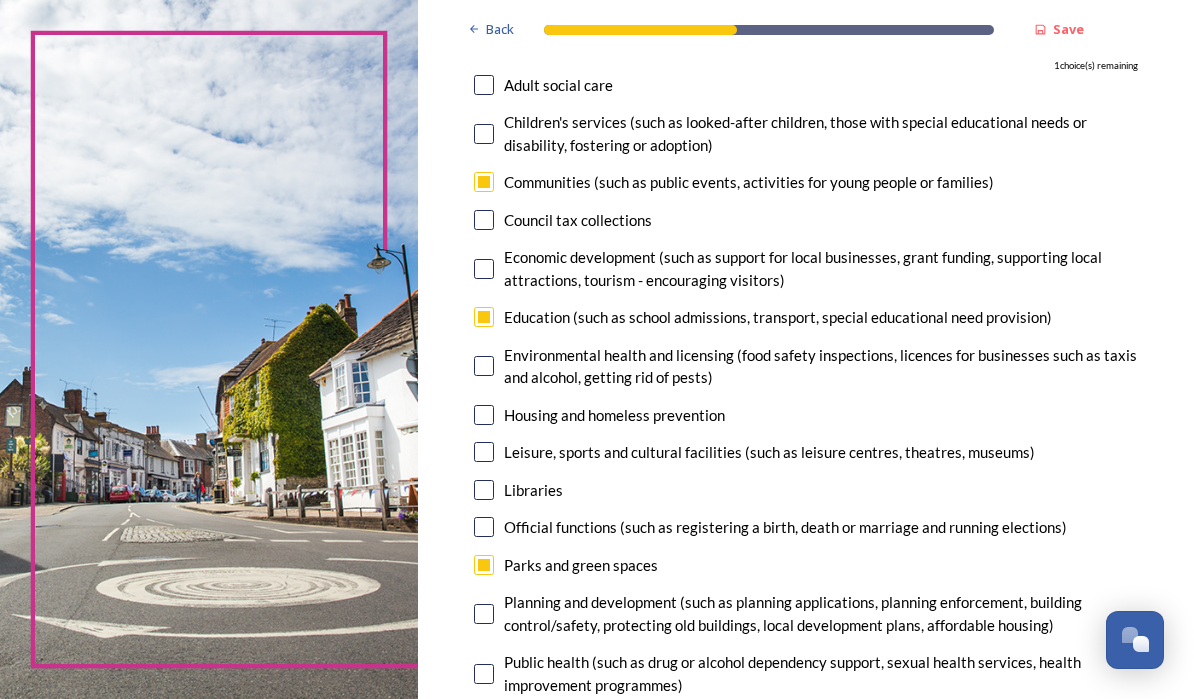click at bounding box center (484, 490) 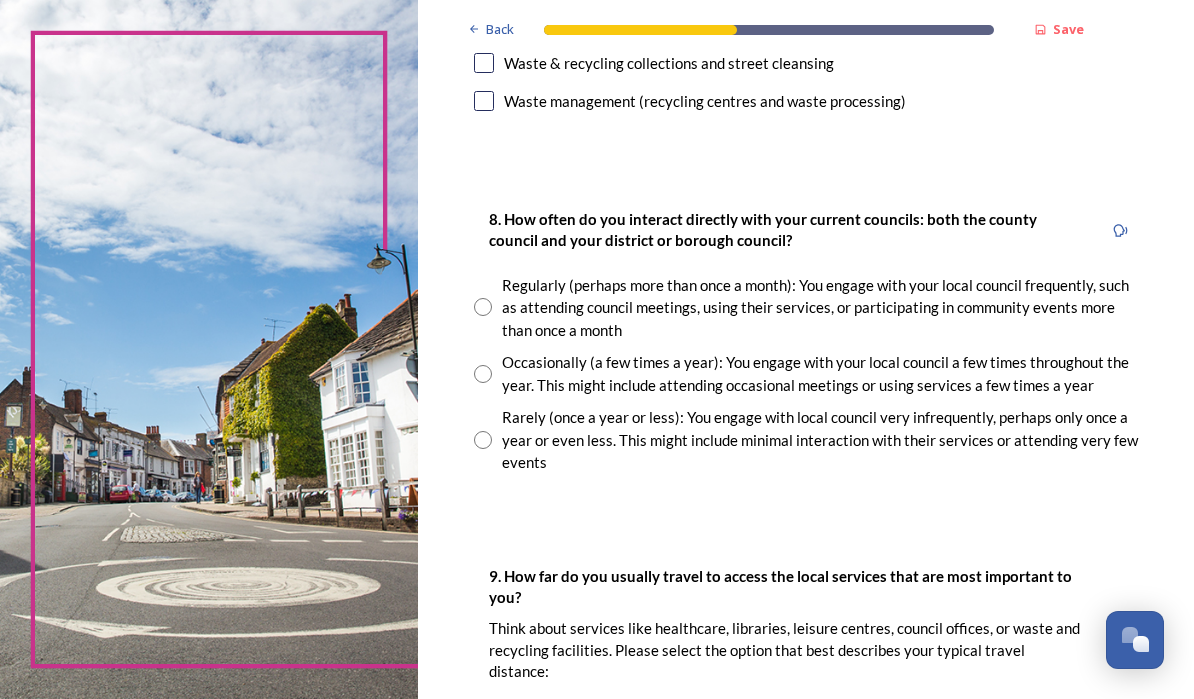 scroll, scrollTop: 1050, scrollLeft: 0, axis: vertical 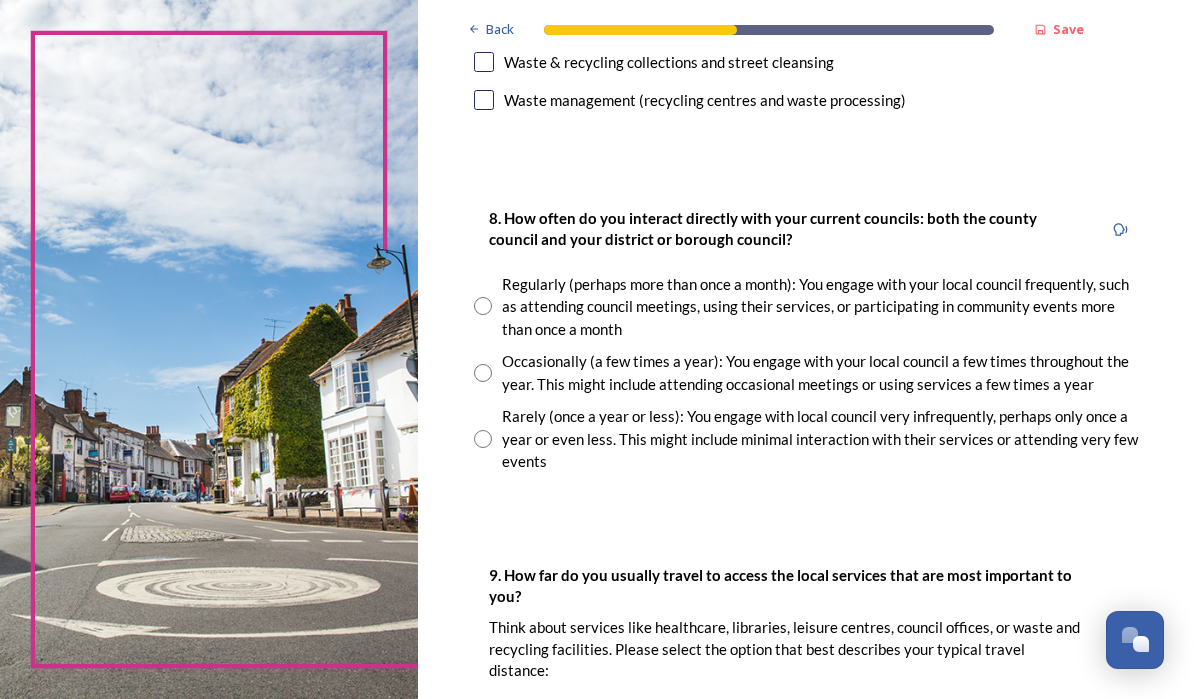 click at bounding box center [483, 373] 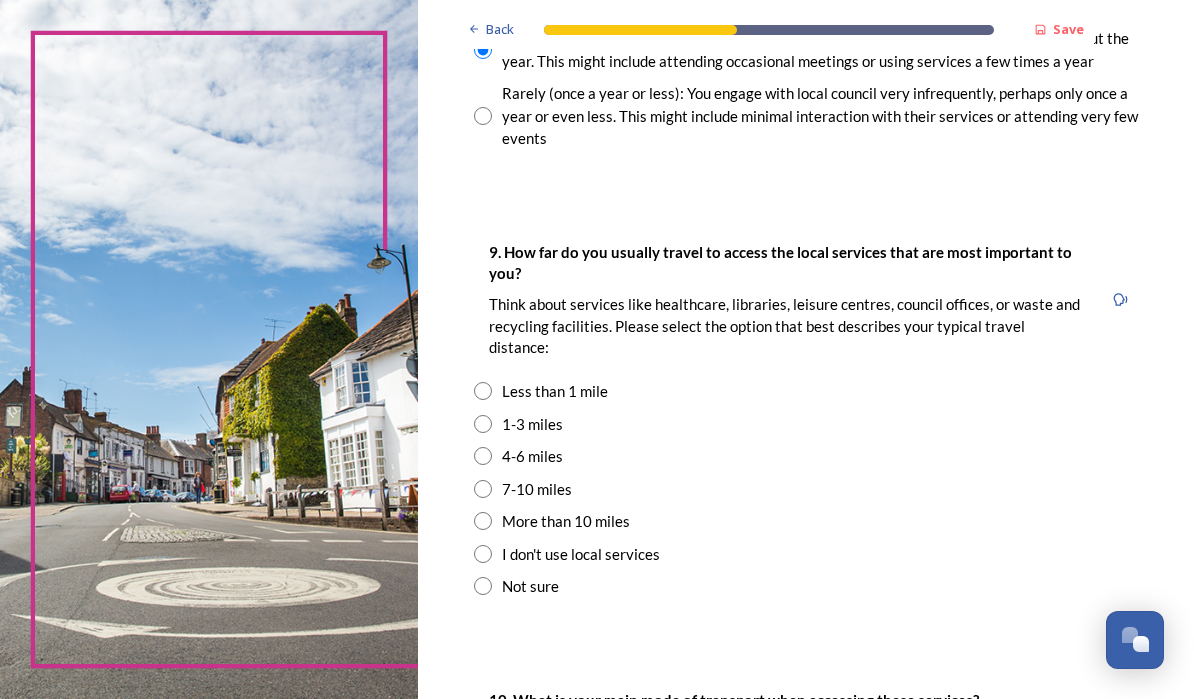 scroll, scrollTop: 1379, scrollLeft: 0, axis: vertical 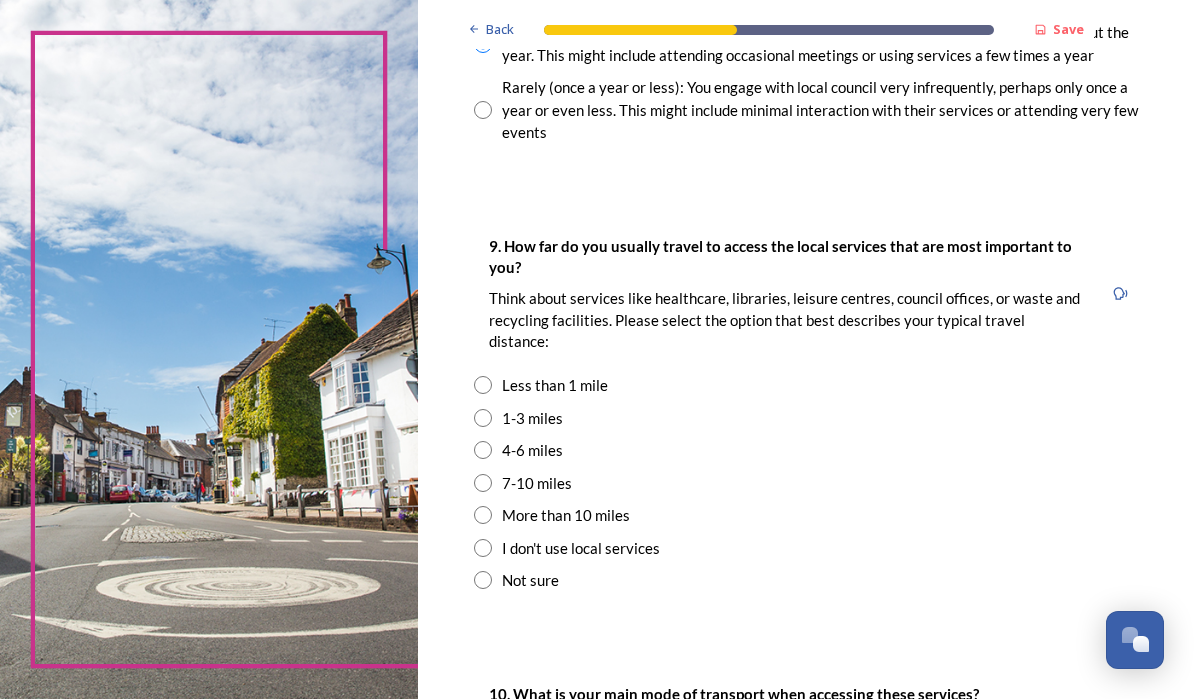 click at bounding box center (483, 418) 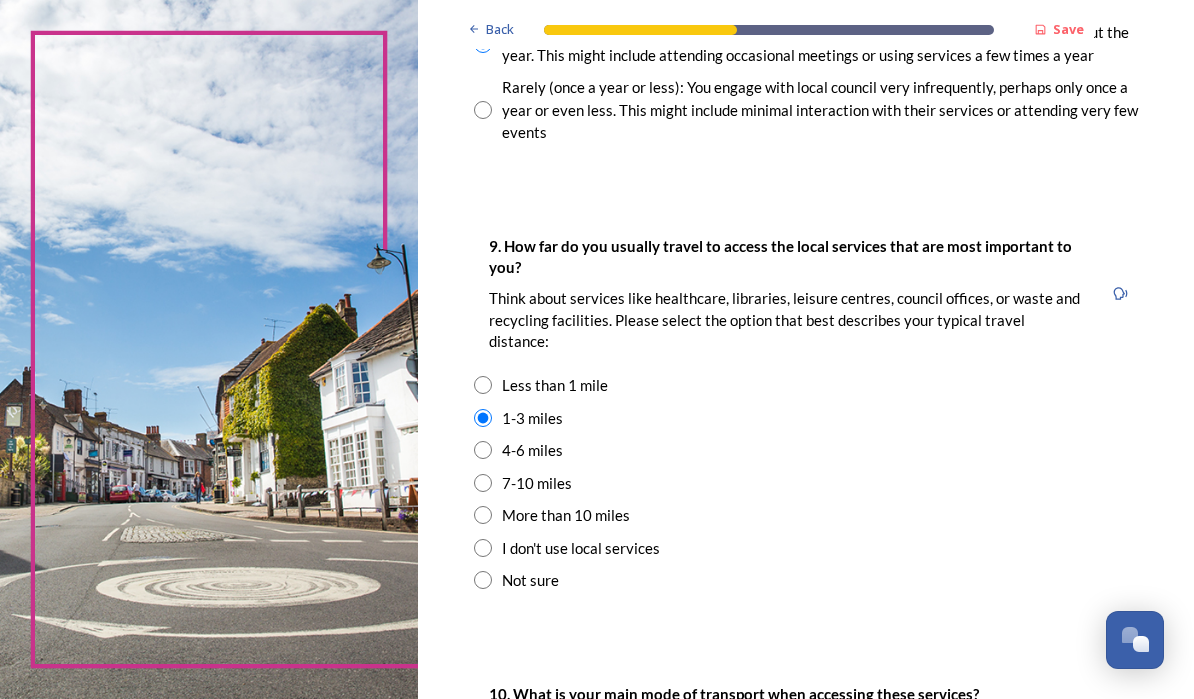 click at bounding box center [483, 385] 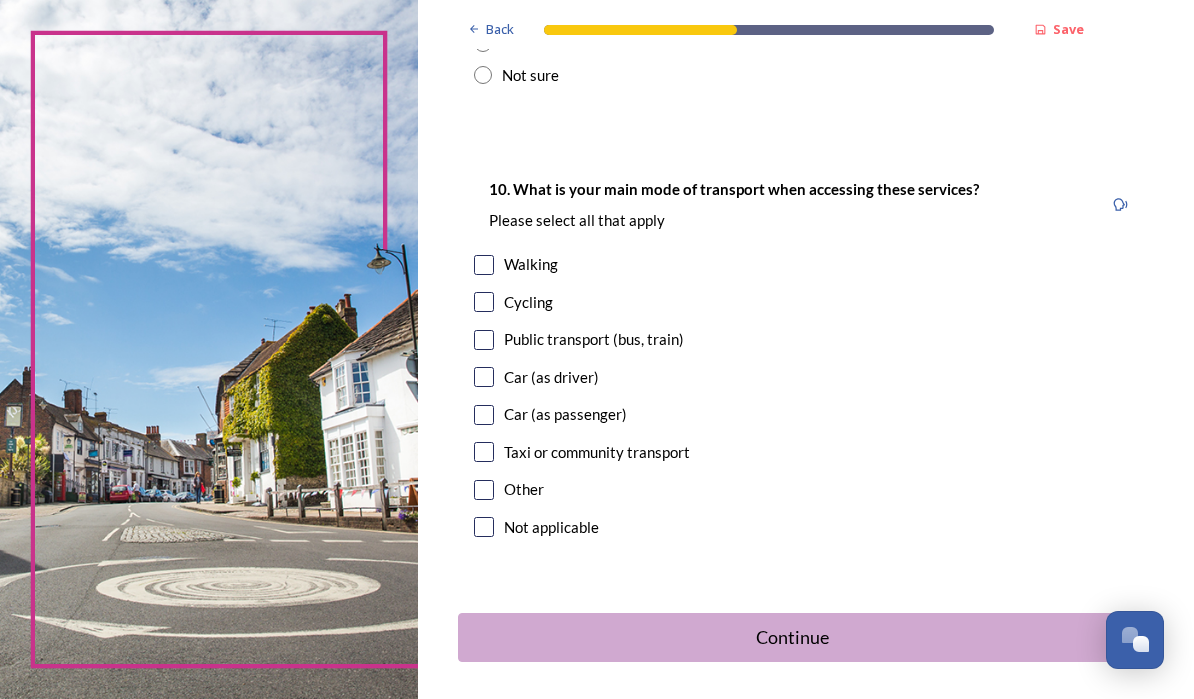 scroll, scrollTop: 1884, scrollLeft: 0, axis: vertical 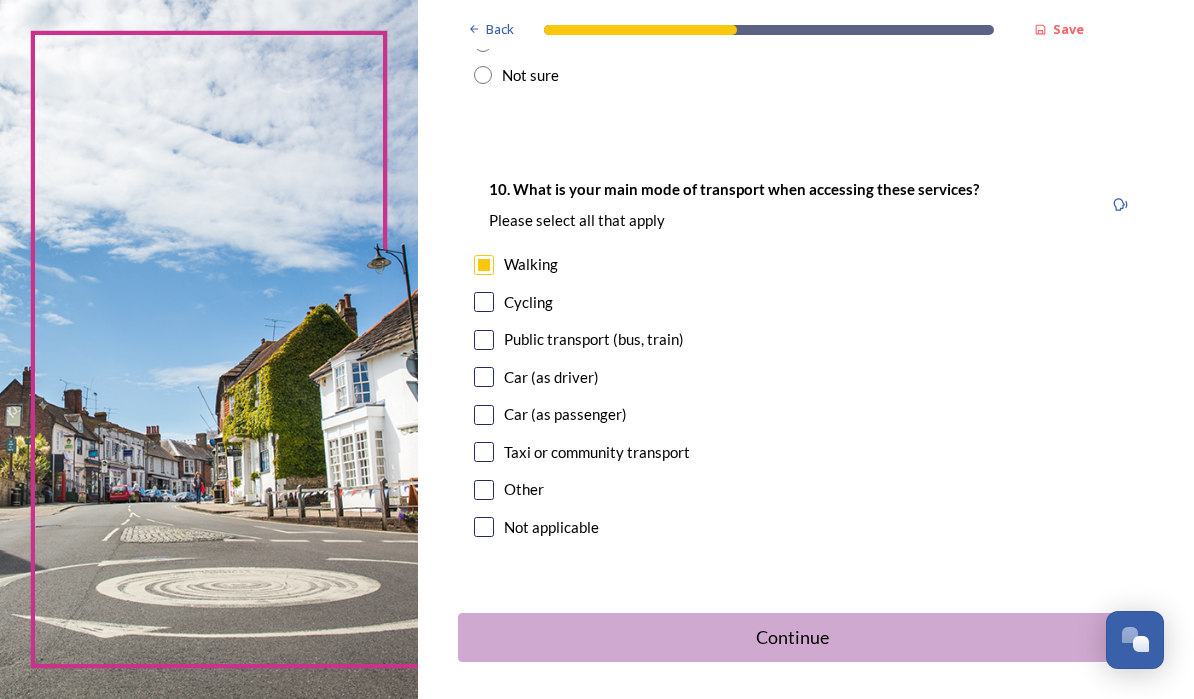 click on "Continue" at bounding box center [806, 637] 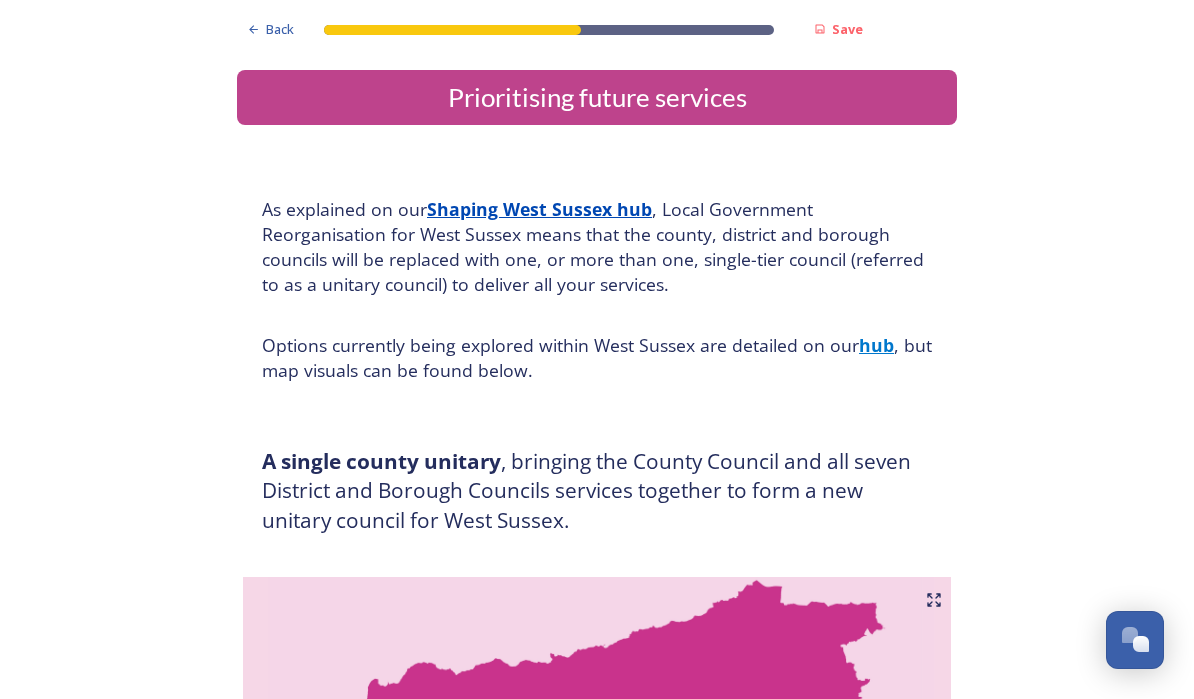 scroll, scrollTop: 0, scrollLeft: 0, axis: both 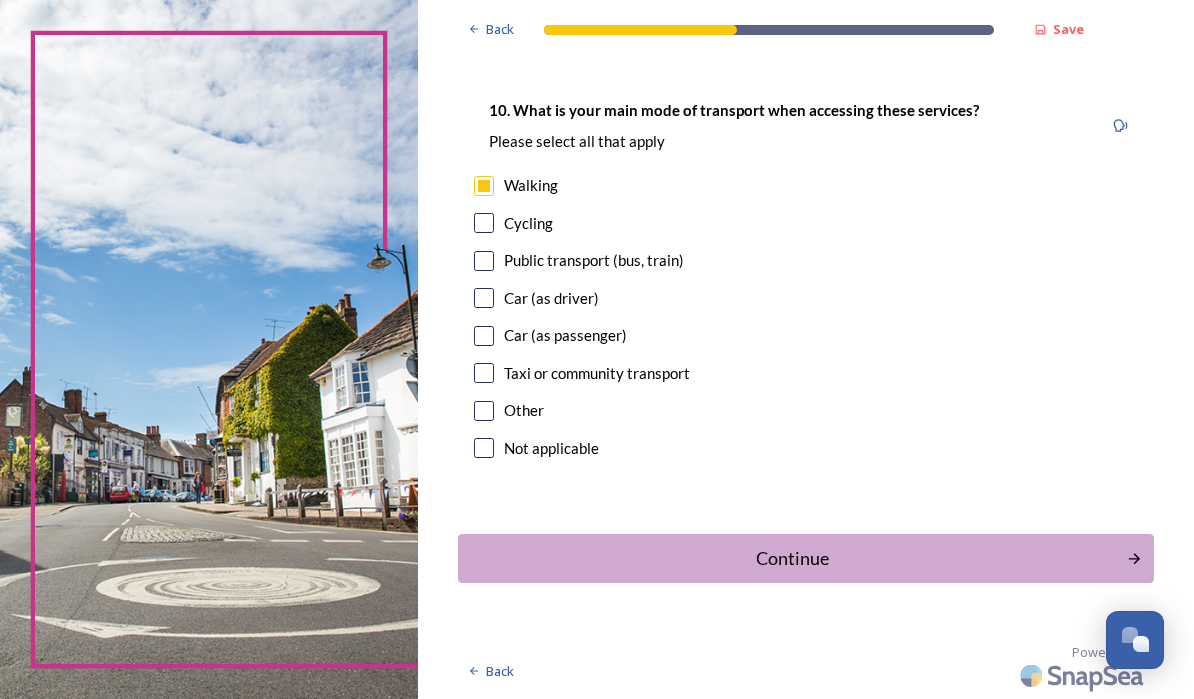 click on "Continue" at bounding box center (792, 558) 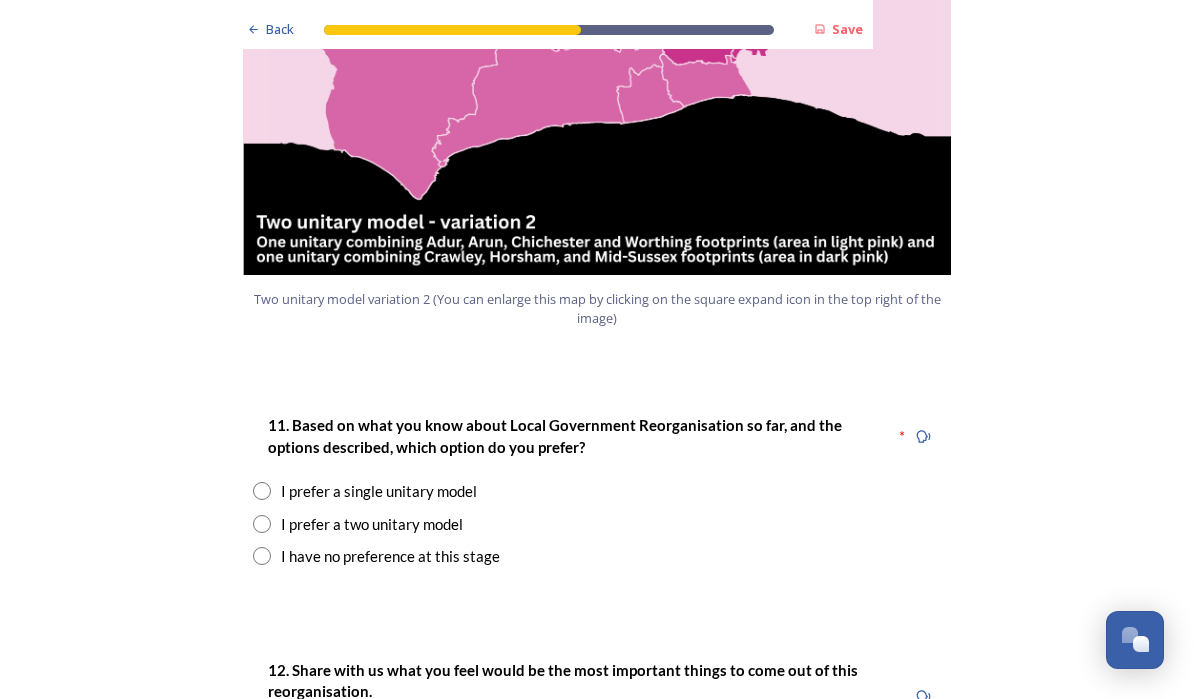 scroll, scrollTop: 2325, scrollLeft: 0, axis: vertical 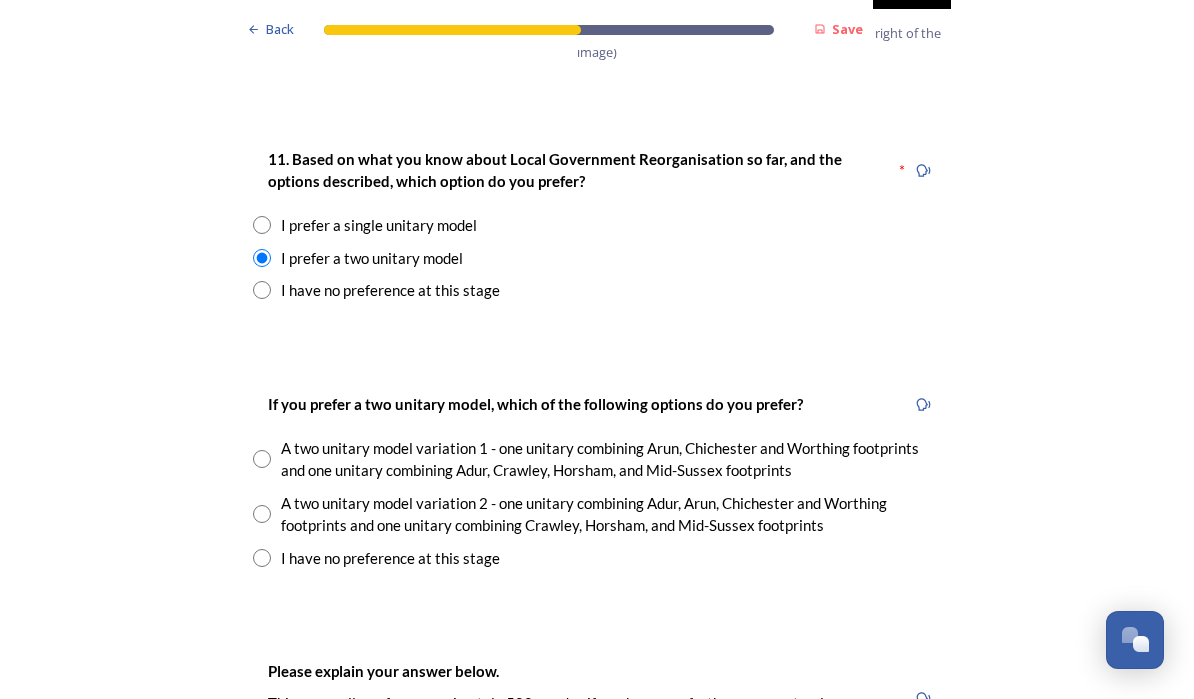 click on "If you prefer a two unitary model, which of the following options do you prefer? A two unitary model variation 1 - one unitary combining Arun, Chichester and Worthing footprints and one unitary combining Adur, Crawley, Horsham, and Mid-Sussex footprints  A two unitary model variation 2 - one unitary combining Adur, Arun, Chichester and Worthing footprints and one unitary combining Crawley, Horsham, and Mid-Sussex footprints I have no preference at this stage" at bounding box center (597, 481) 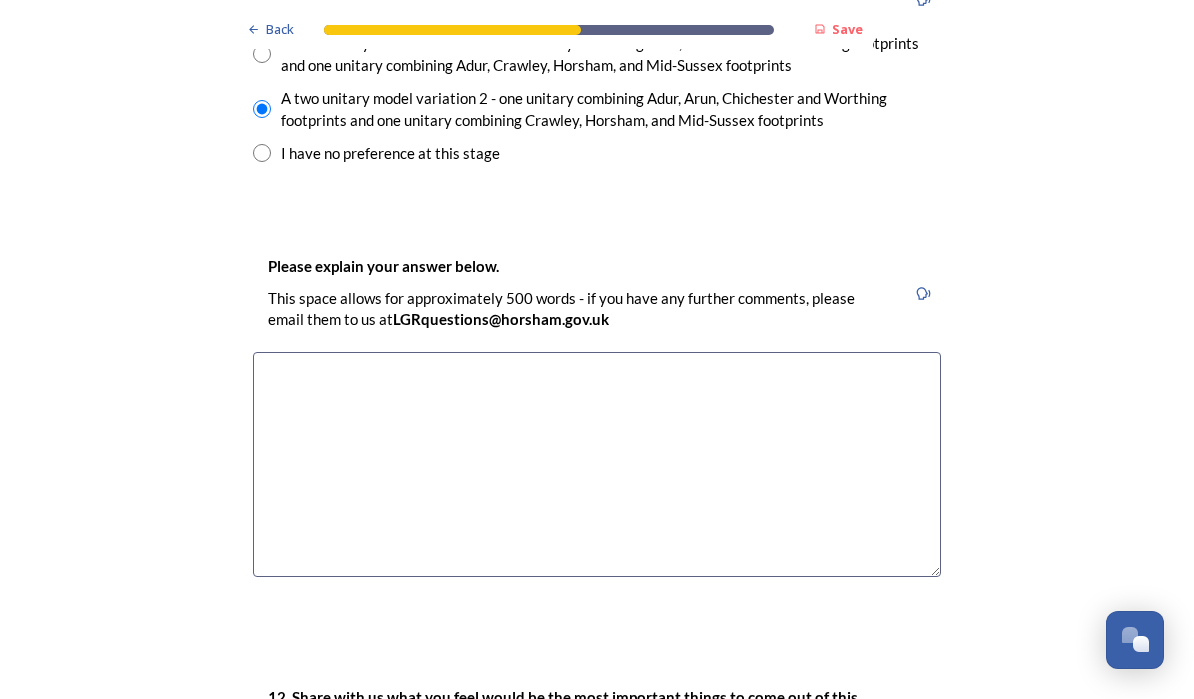scroll, scrollTop: 2996, scrollLeft: 0, axis: vertical 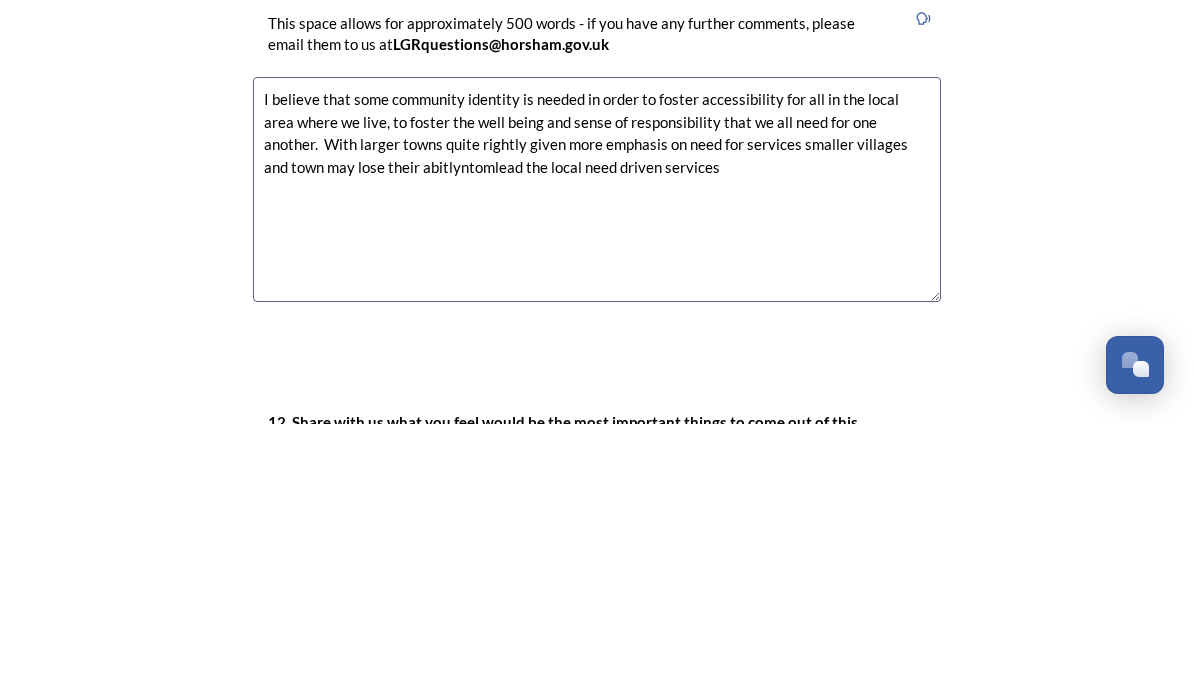 click on "I believe that some community identity is needed in order to foster accessibility for all in the local area where we live, to foster the well being and sense of responsibility that we all need for one another.  With larger towns quite rightly given more emphasis on need for services smaller villages and town may lose their abitlyntomlead the local need driven services" at bounding box center [597, 464] 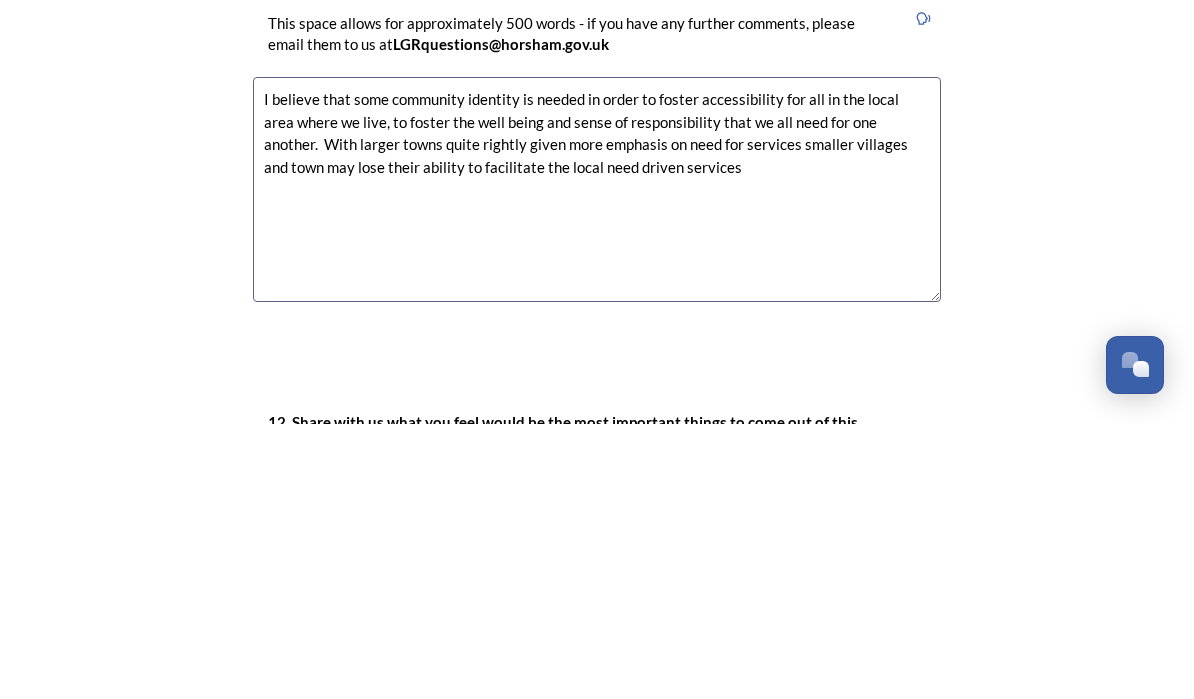 click on "I believe that some community identity is needed in order to foster accessibility for all in the local area where we live, to foster the well being and sense of responsibility that we all need for one another.  With larger towns quite rightly given more emphasis on need for services smaller villages and town may lose their ability to facilitate the local need driven services" at bounding box center (597, 464) 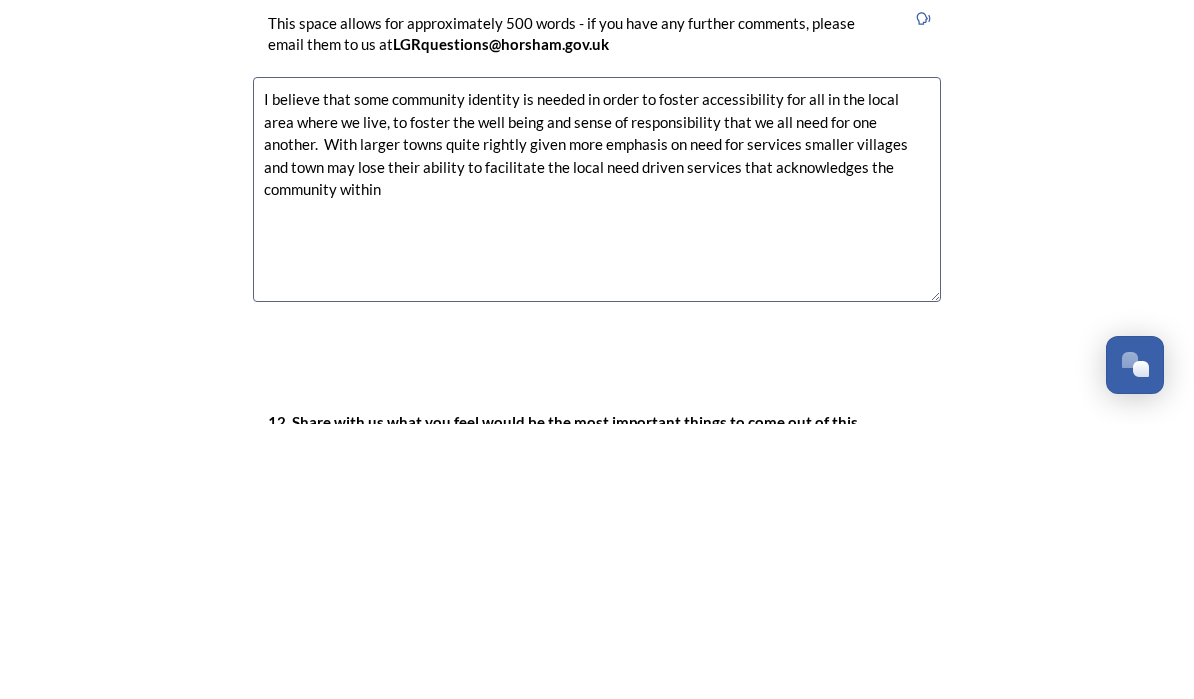 click on "I believe that some community identity is needed in order to foster accessibility for all in the local area where we live, to foster the well being and sense of responsibility that we all need for one another.  With larger towns quite rightly given more emphasis on need for services smaller villages and town may lose their ability to facilitate the local need driven services that acknowledges the community within" at bounding box center (597, 464) 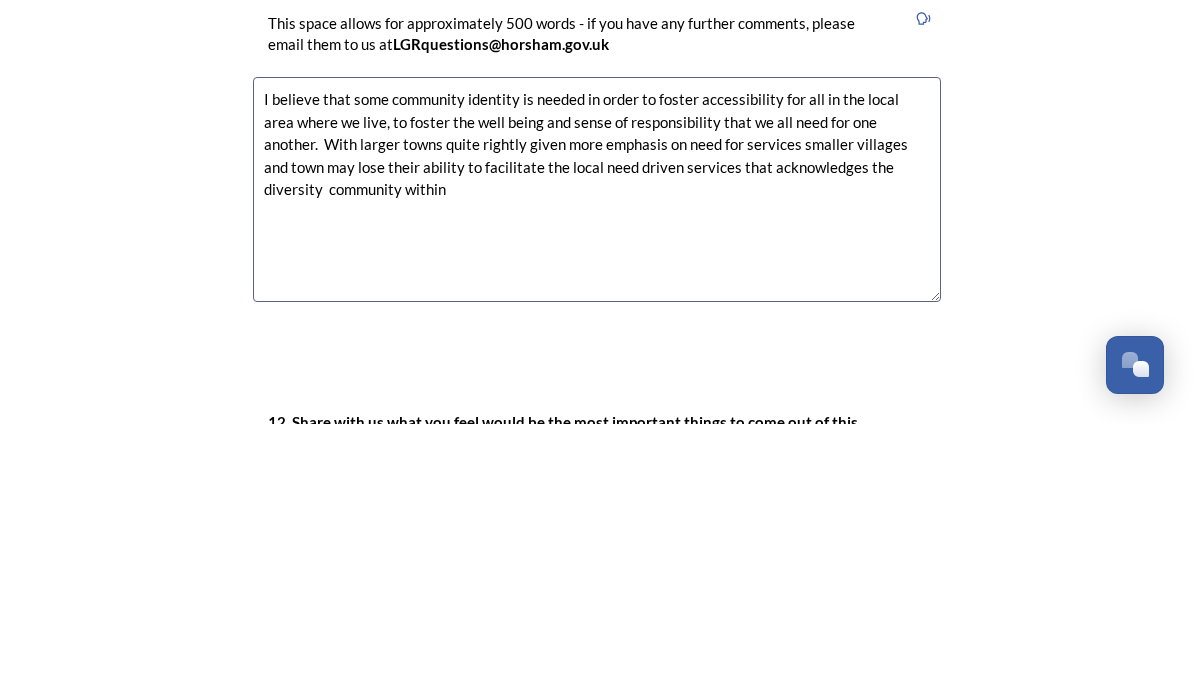 click on "I believe that some community identity is needed in order to foster accessibility for all in the local area where we live, to foster the well being and sense of responsibility that we all need for one another.  With larger towns quite rightly given more emphasis on need for services smaller villages and town may lose their ability to facilitate the local need driven services that acknowledges the diversity  community within" at bounding box center (597, 464) 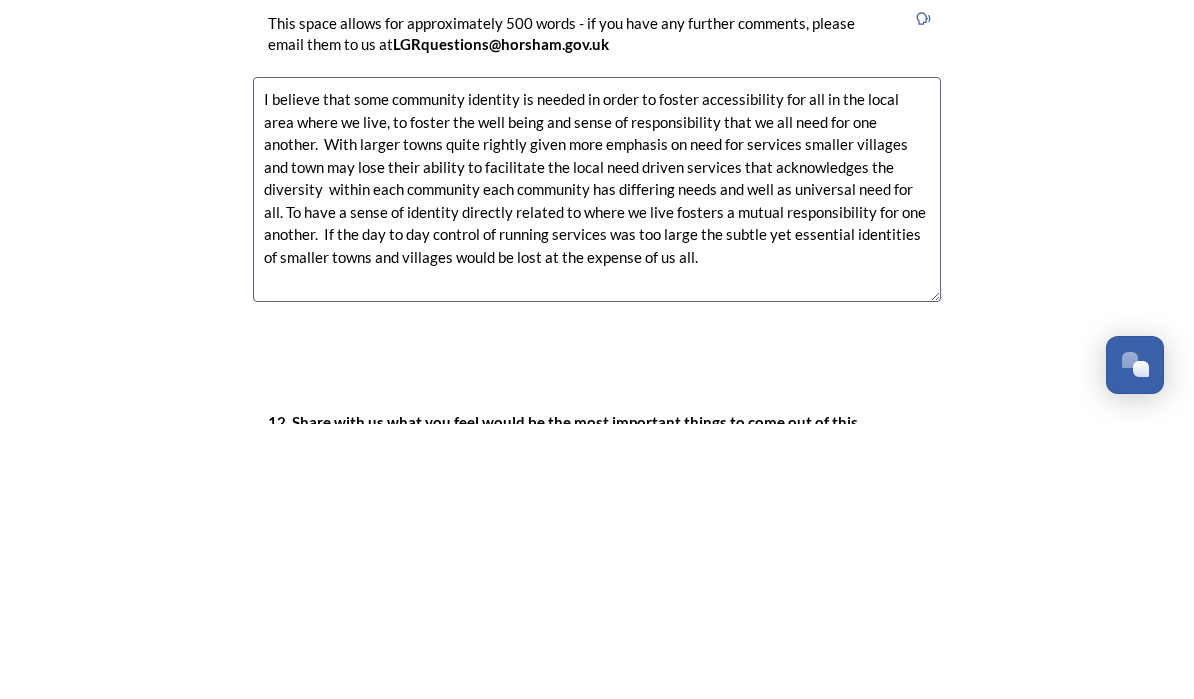 click on "I believe that some community identity is needed in order to foster accessibility for all in the local area where we live, to foster the well being and sense of responsibility that we all need for one another.  With larger towns quite rightly given more emphasis on need for services smaller villages and town may lose their ability to facilitate the local need driven services that acknowledges the diversity  within each community each community has differing needs and well as universal need for all. To have a sense of identity directly related to where we live fosters a mutual responsibility for one another.  If the day to day control of running services was too large the subtle yet essential identities of smaller towns and villages would be lost at the expense of us all." at bounding box center [597, 464] 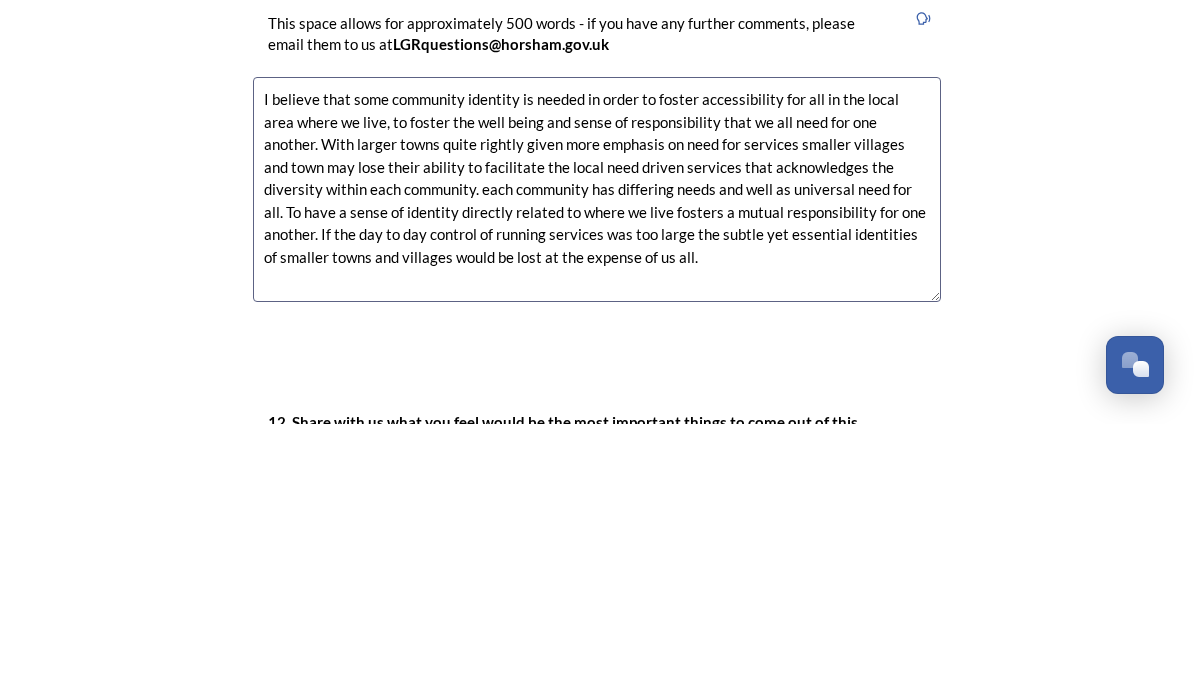 click on "I believe that some community identity is needed in order to foster accessibility for all in the local area where we live, to foster the well being and sense of responsibility that we all need for one another. With larger towns quite rightly given more emphasis on need for services smaller villages and town may lose their ability to facilitate the local need driven services that acknowledges the diversity within each community. each community has differing needs and well as universal need for all. To have a sense of identity directly related to where we live fosters a mutual responsibility for one another. If the day to day control of running services was too large the subtle yet essential identities of smaller towns and villages would be lost at the expense of us all." at bounding box center [597, 464] 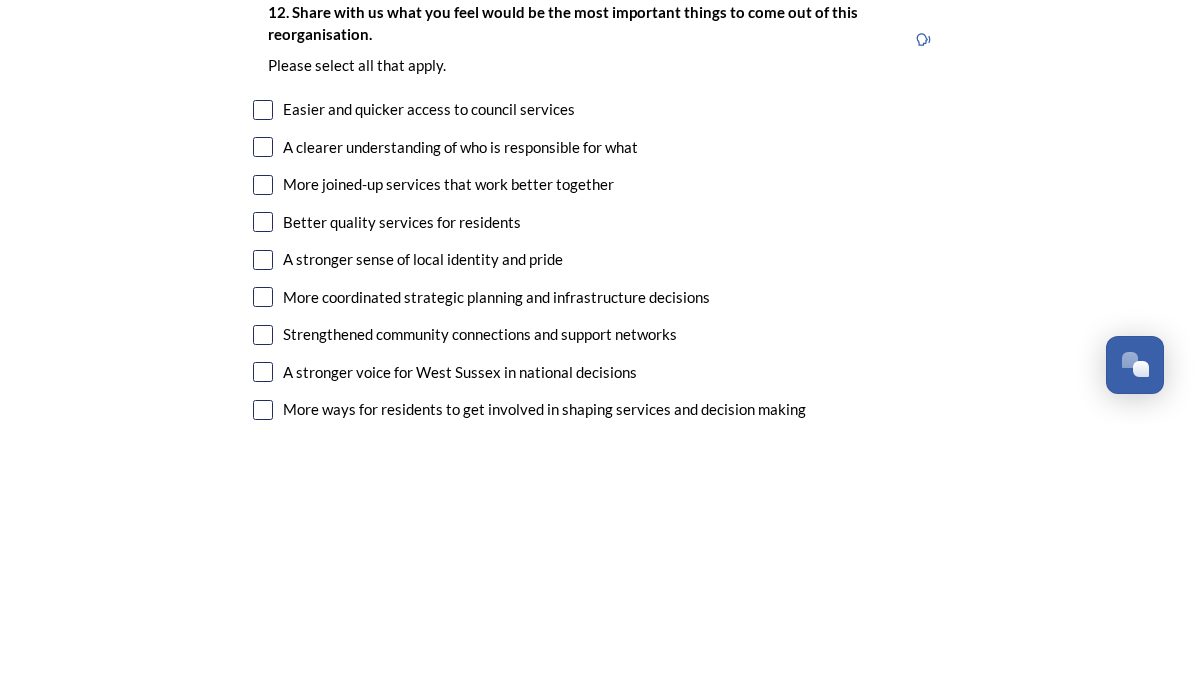 scroll, scrollTop: 3406, scrollLeft: 0, axis: vertical 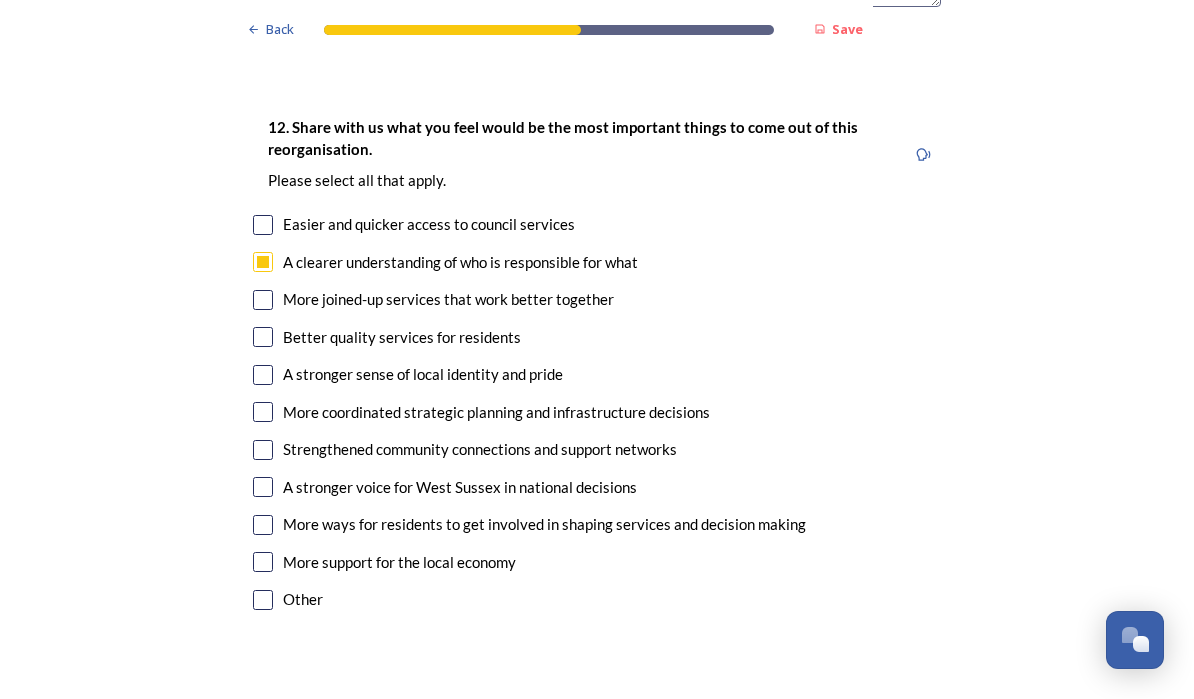 click on "More joined-up services that work better together" at bounding box center [448, 299] 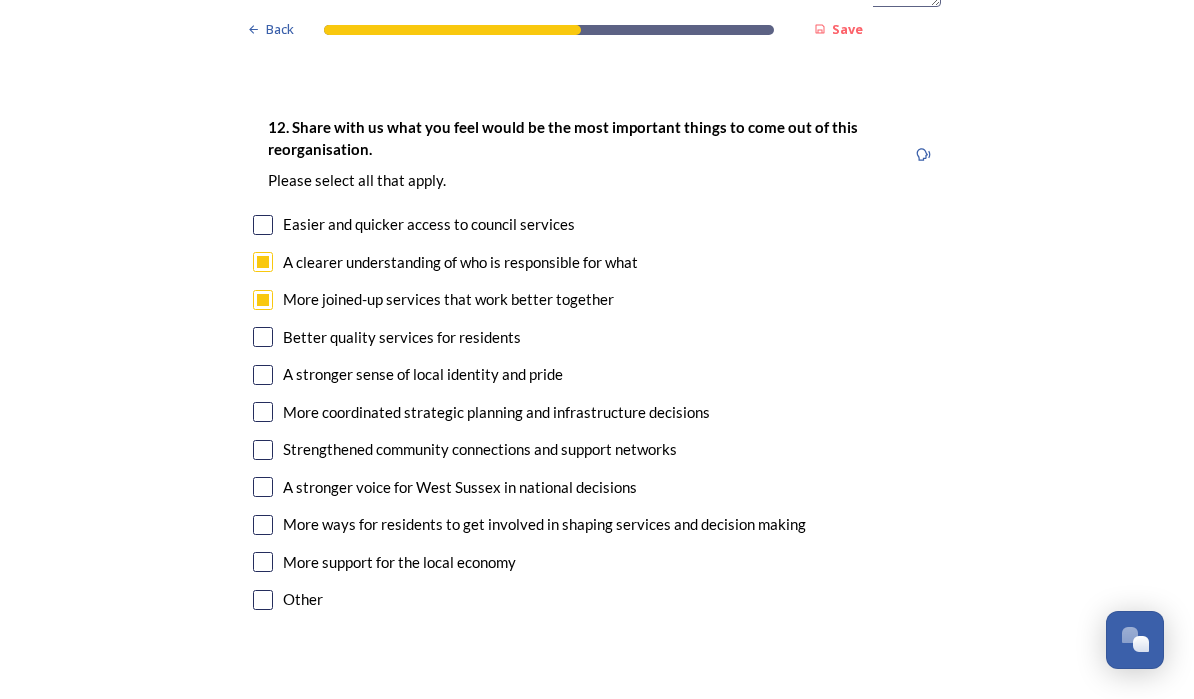 checkbox on "true" 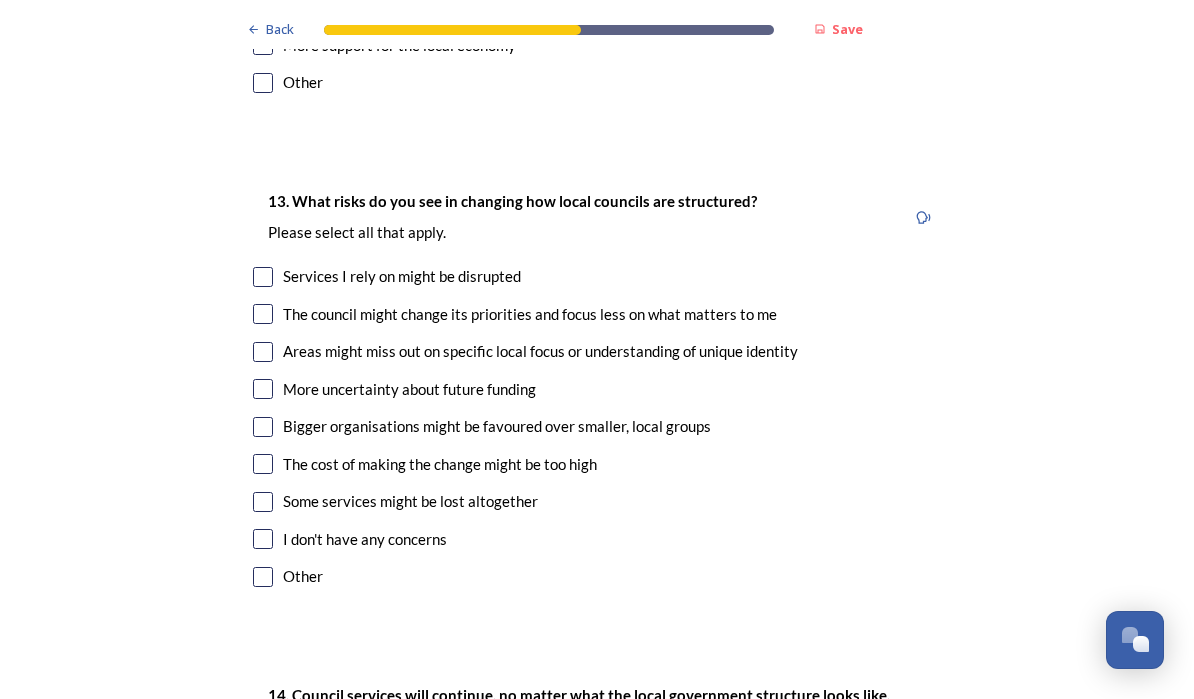 scroll, scrollTop: 4083, scrollLeft: 0, axis: vertical 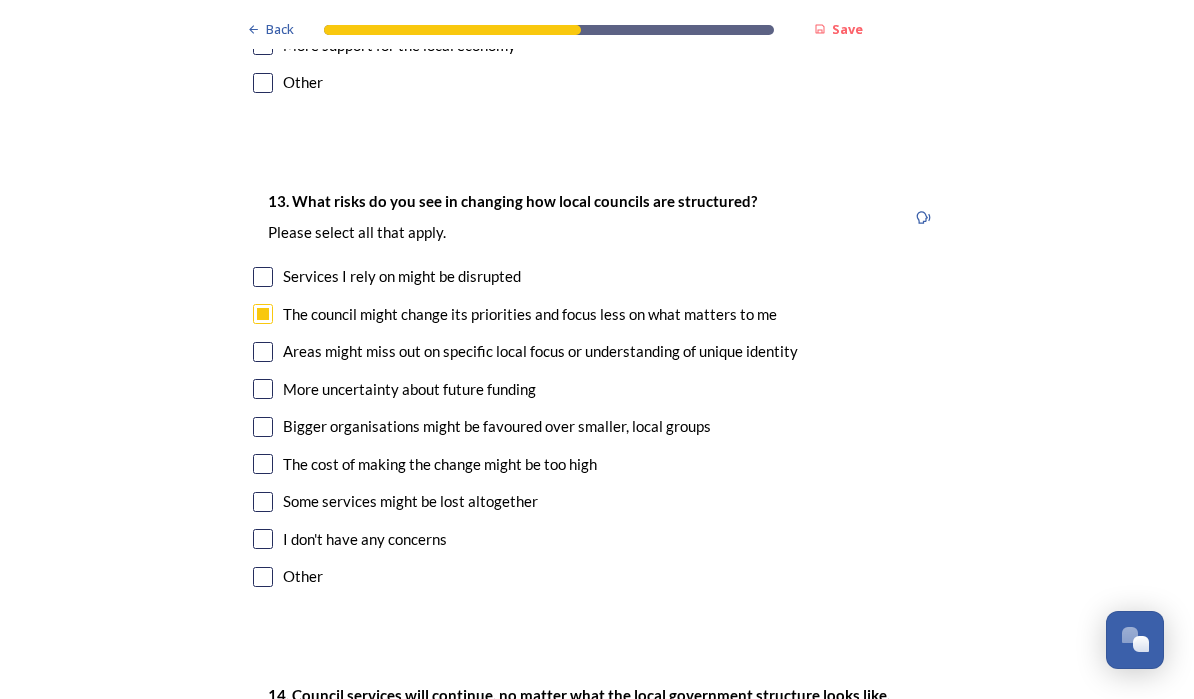 click at bounding box center [263, 352] 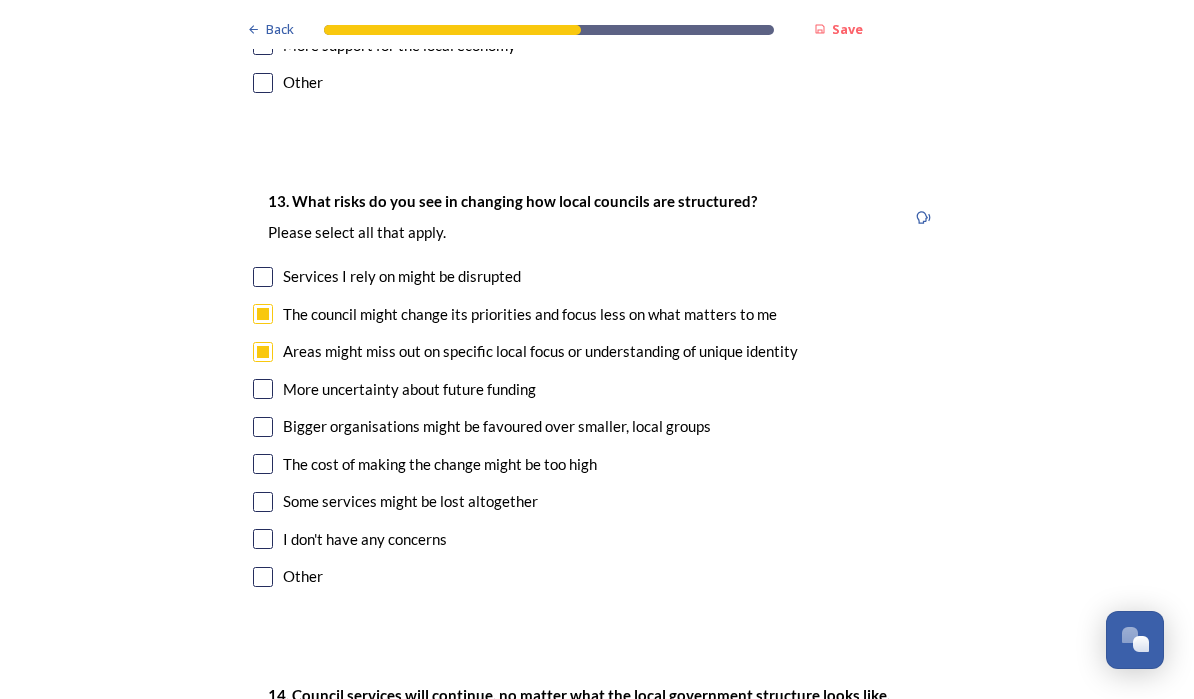 click at bounding box center [263, 314] 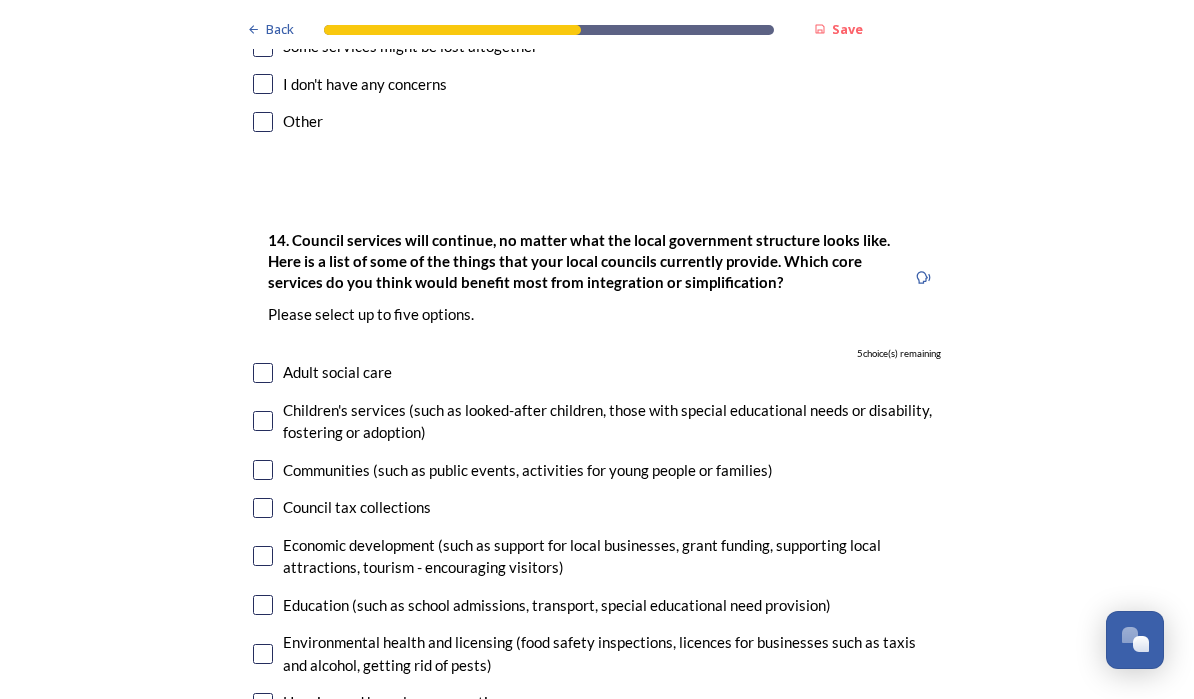 scroll, scrollTop: 4541, scrollLeft: 0, axis: vertical 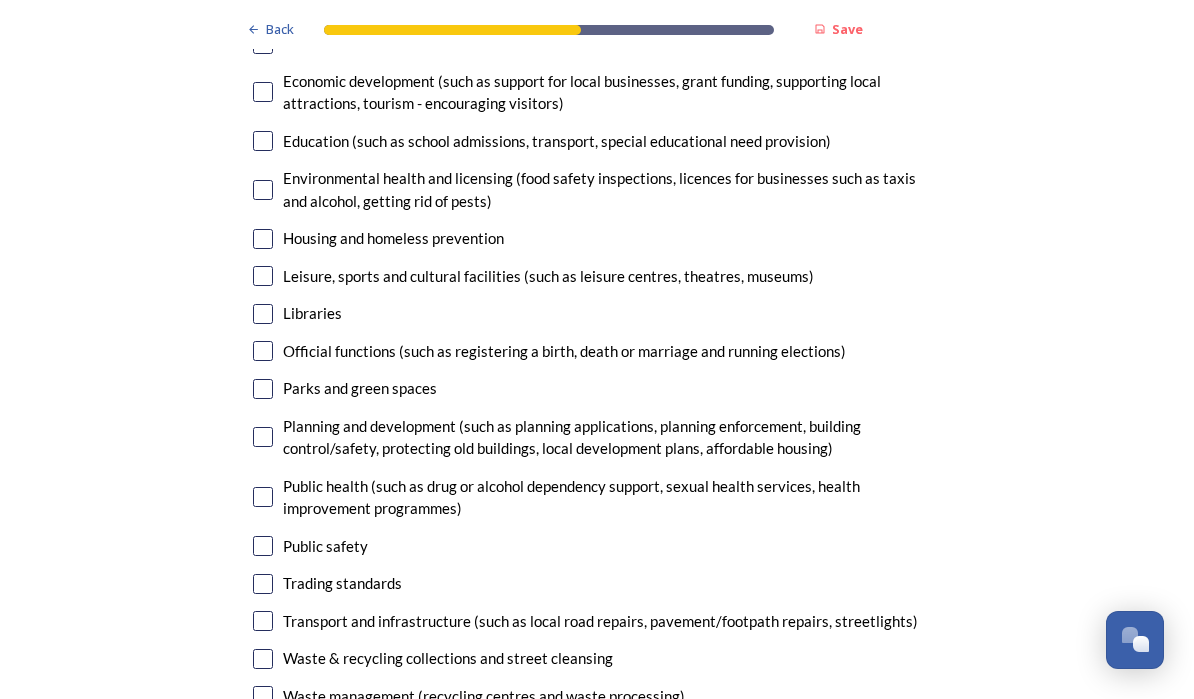 click on "Planning and development (such as planning applications, planning enforcement, building control/safety, protecting old buildings, local development plans, affordable housing)" at bounding box center (597, 437) 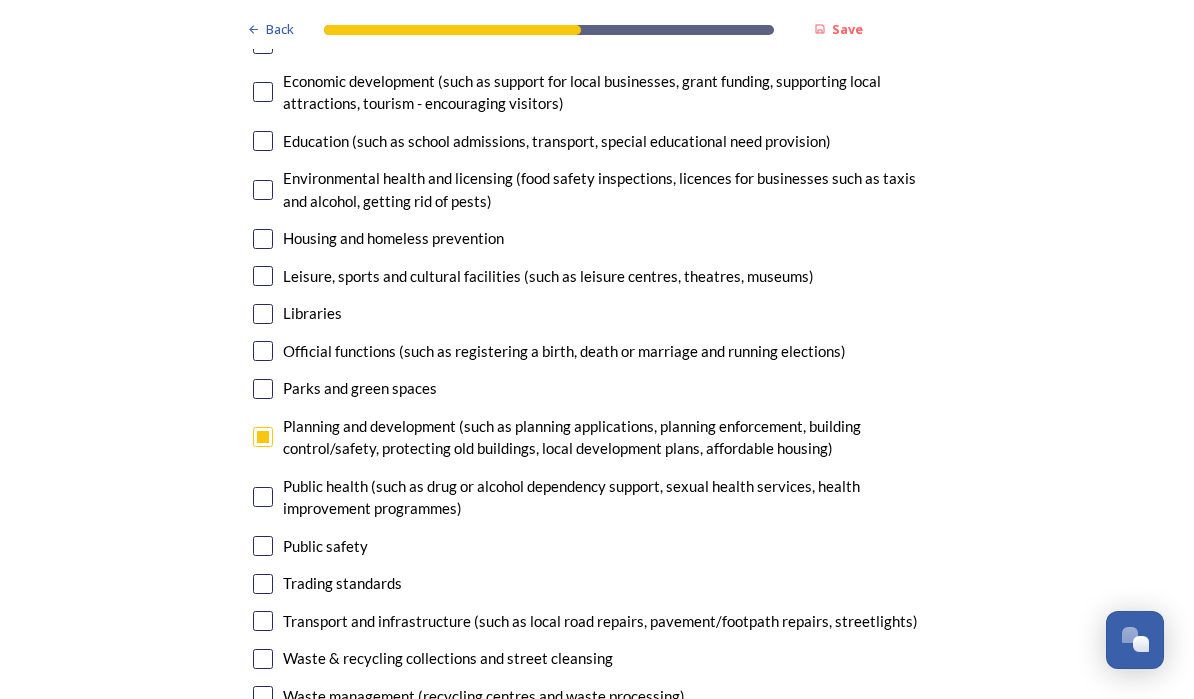 checkbox on "true" 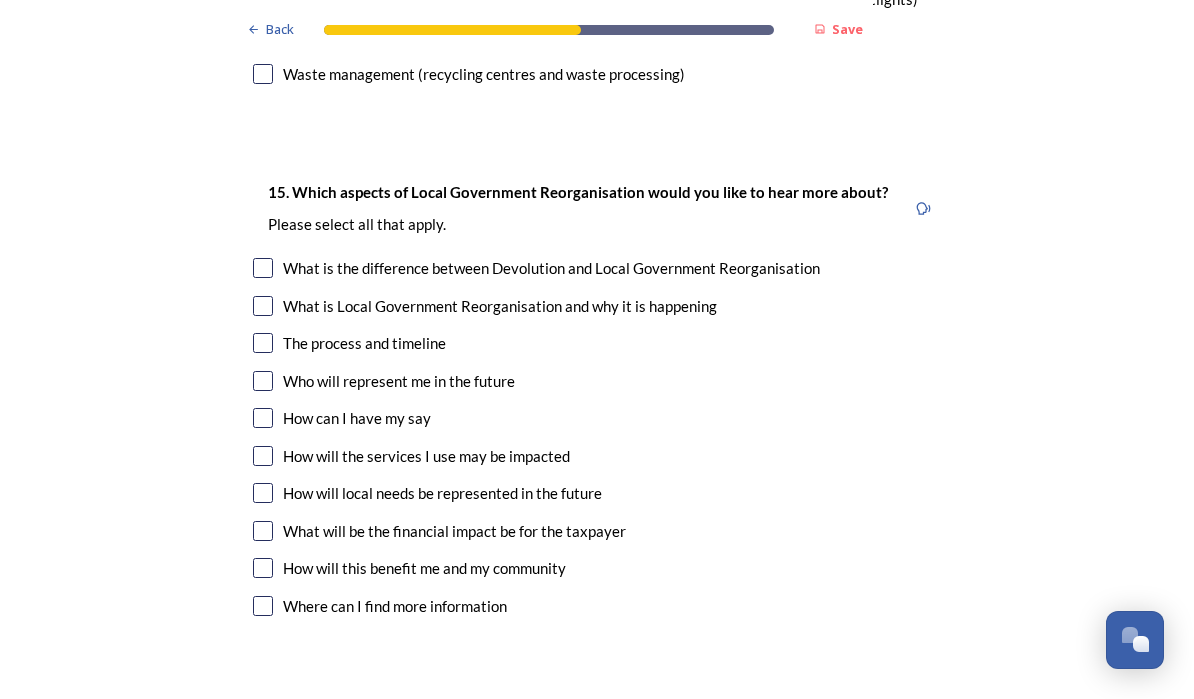 scroll, scrollTop: 5624, scrollLeft: 0, axis: vertical 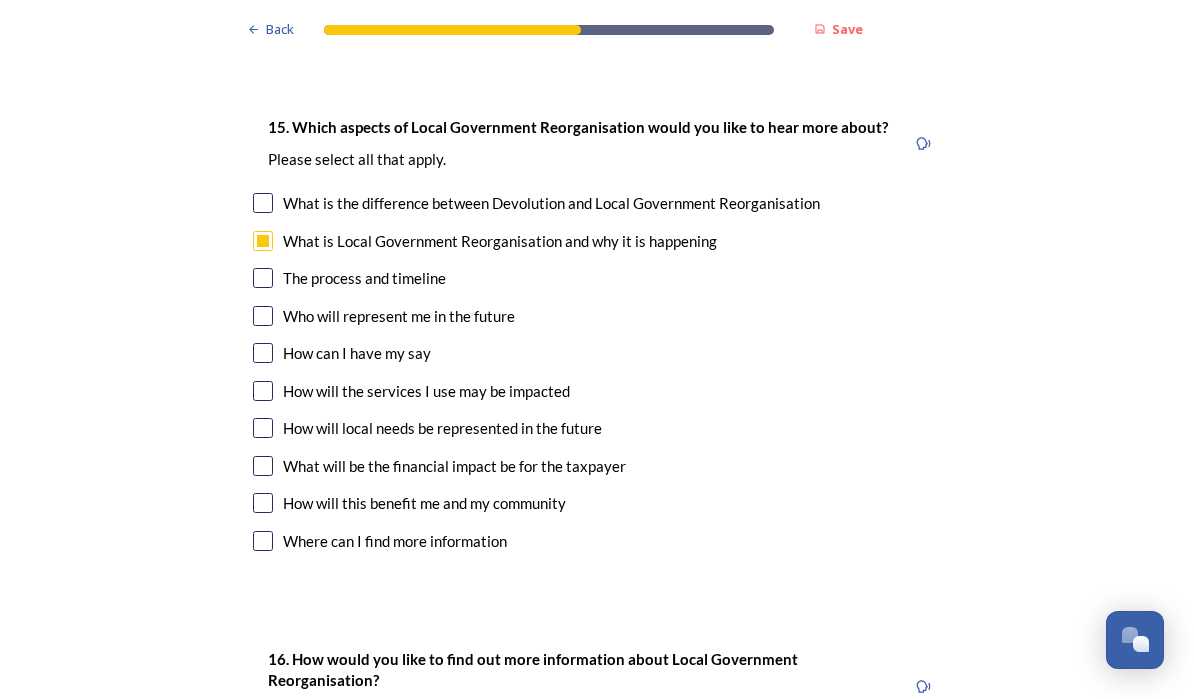 click at bounding box center (263, 278) 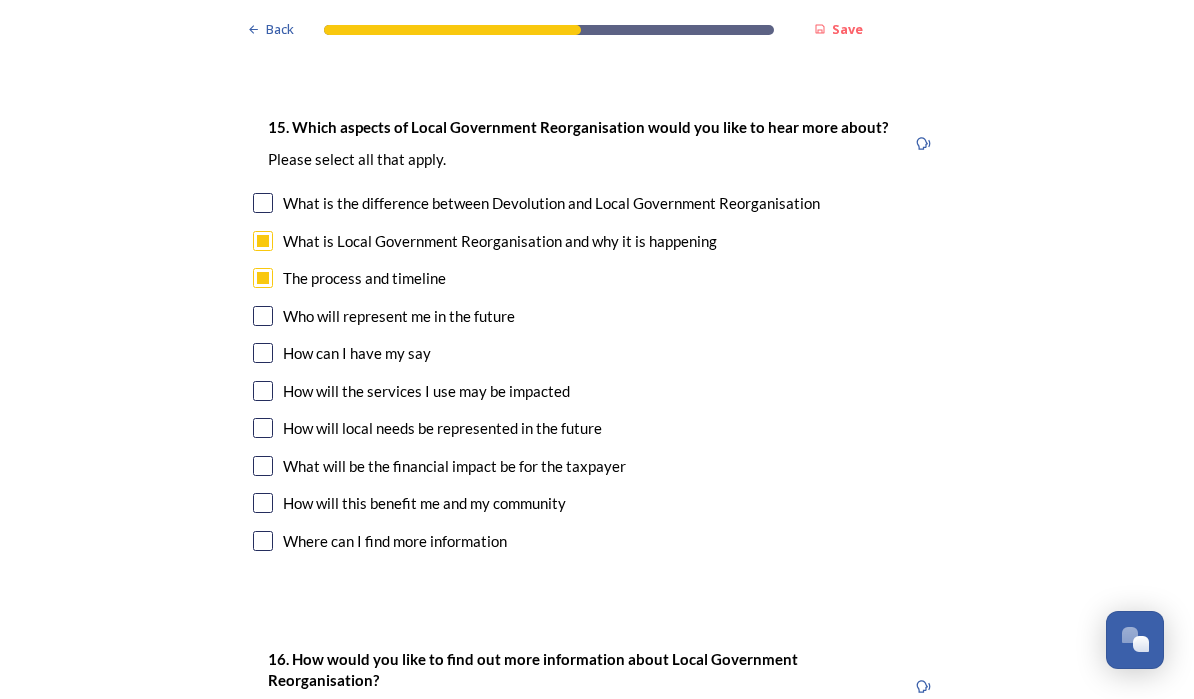 click at bounding box center [263, 316] 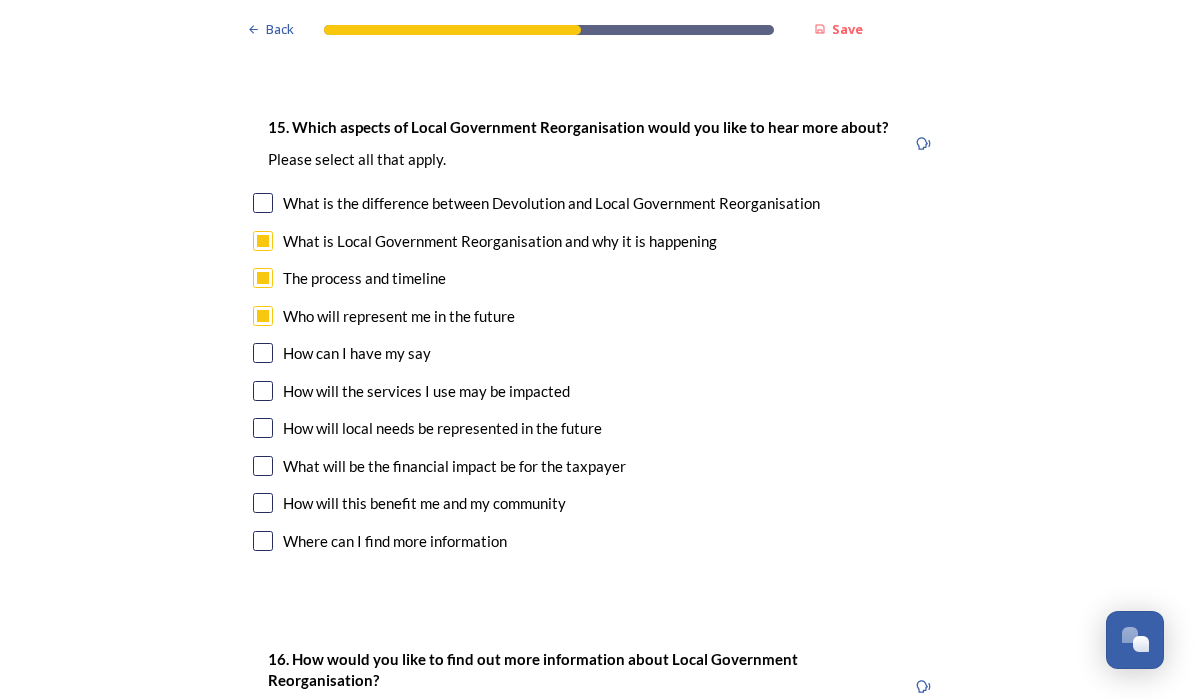 click at bounding box center (263, 353) 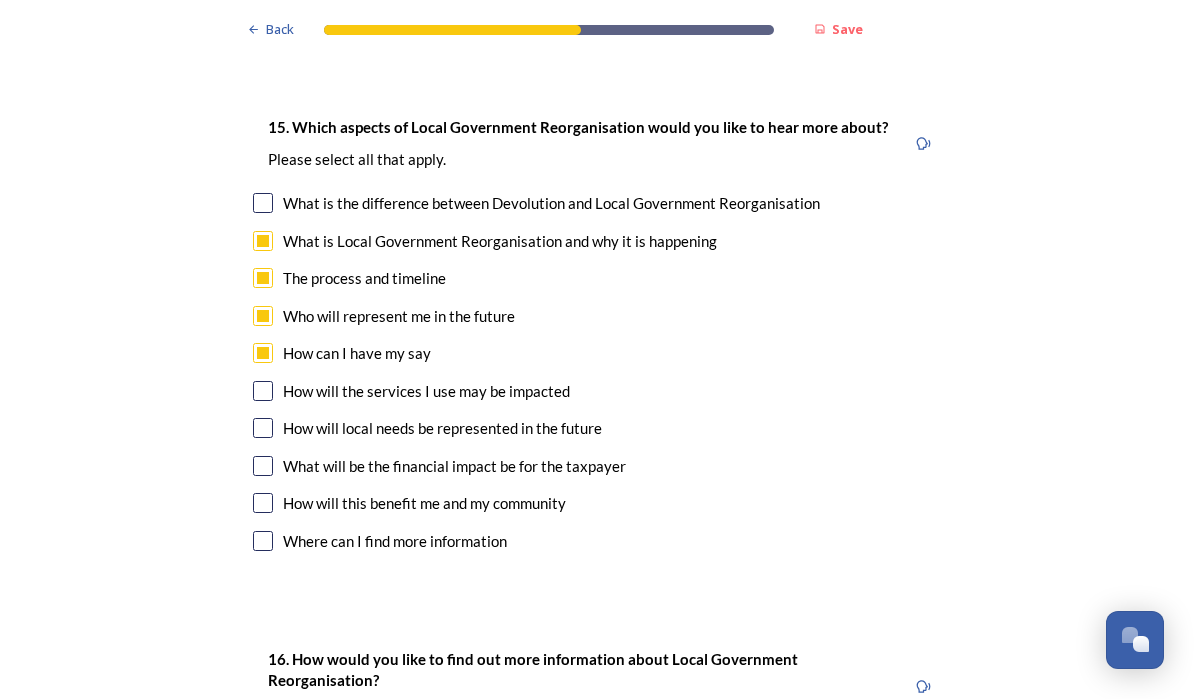 click at bounding box center [263, 391] 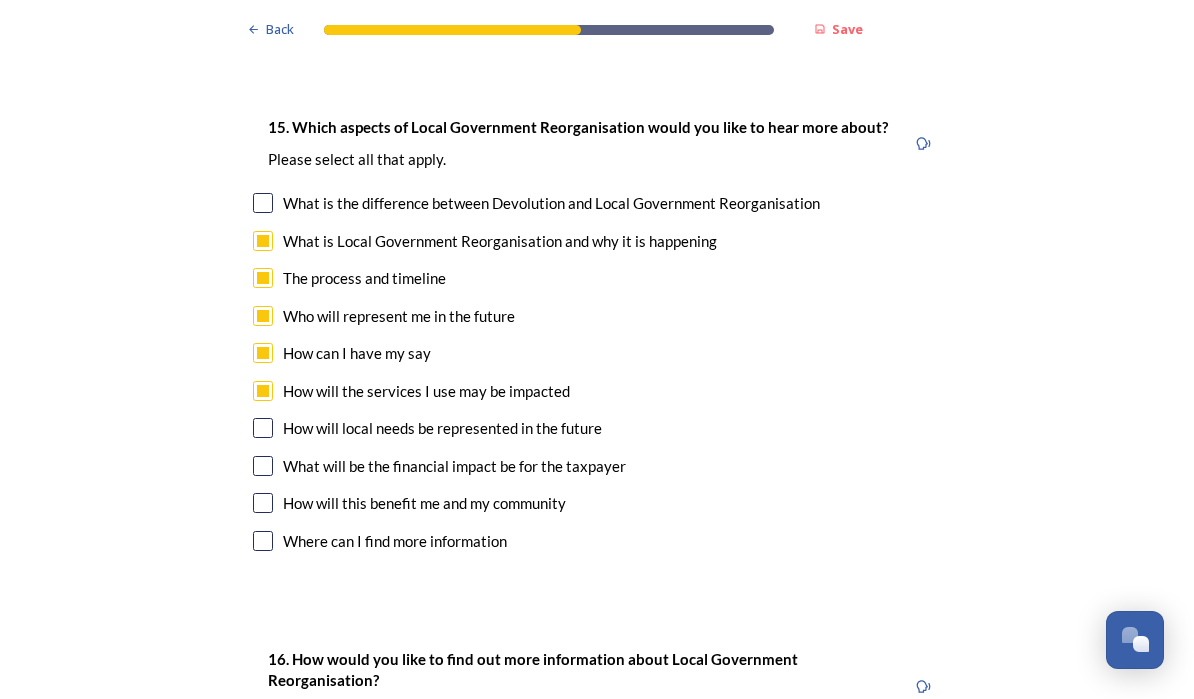 click at bounding box center [263, 428] 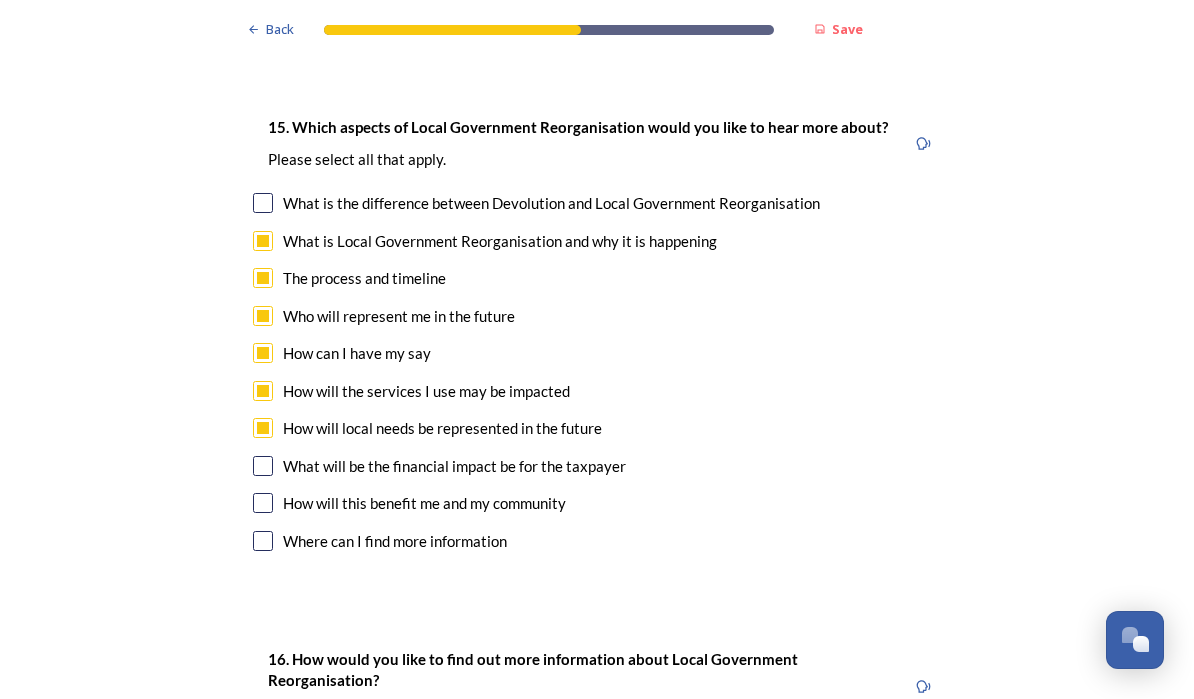 click at bounding box center [263, 466] 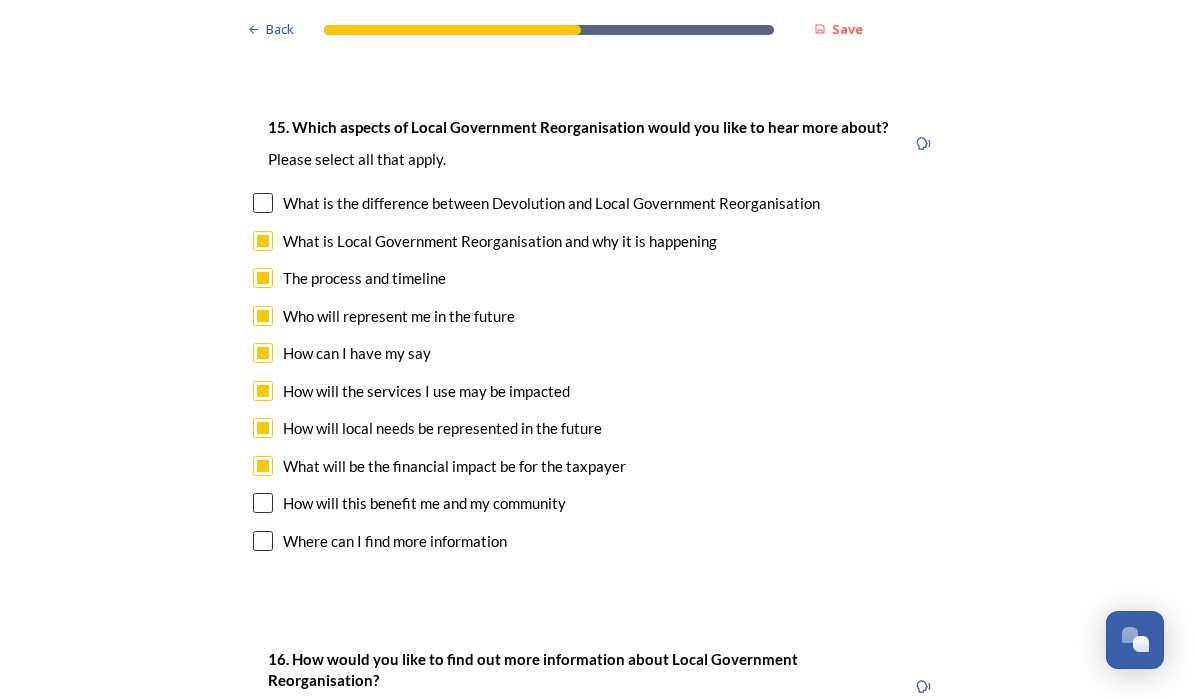 click at bounding box center (263, 503) 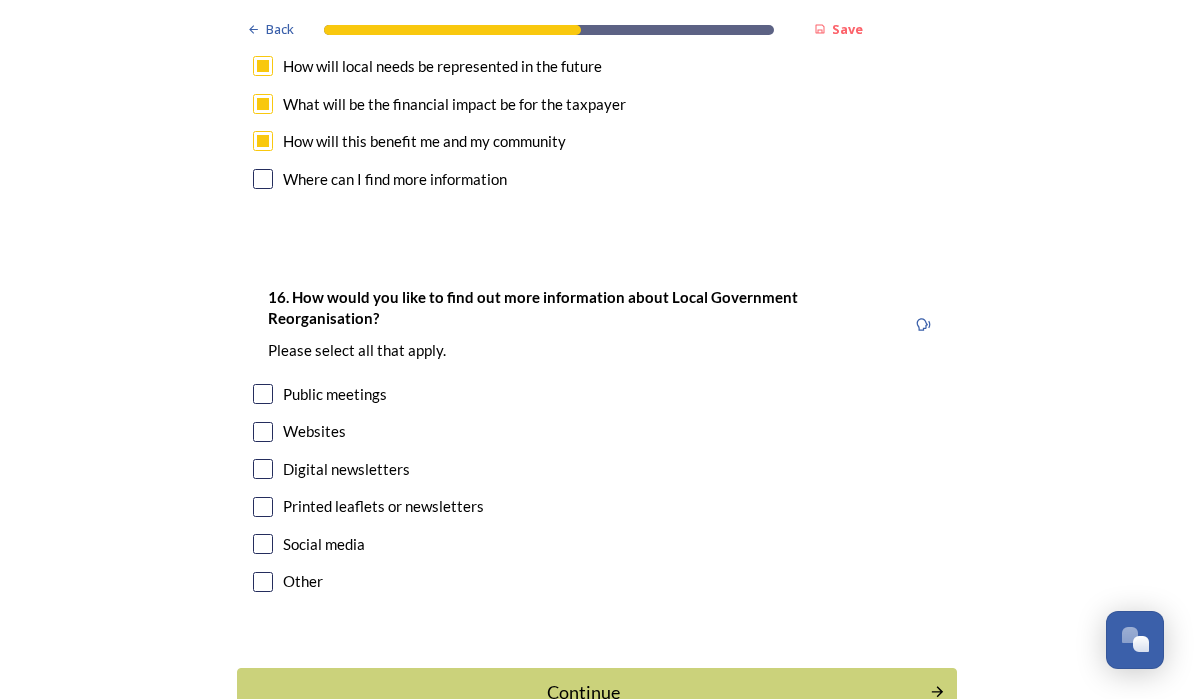 scroll, scrollTop: 6051, scrollLeft: 0, axis: vertical 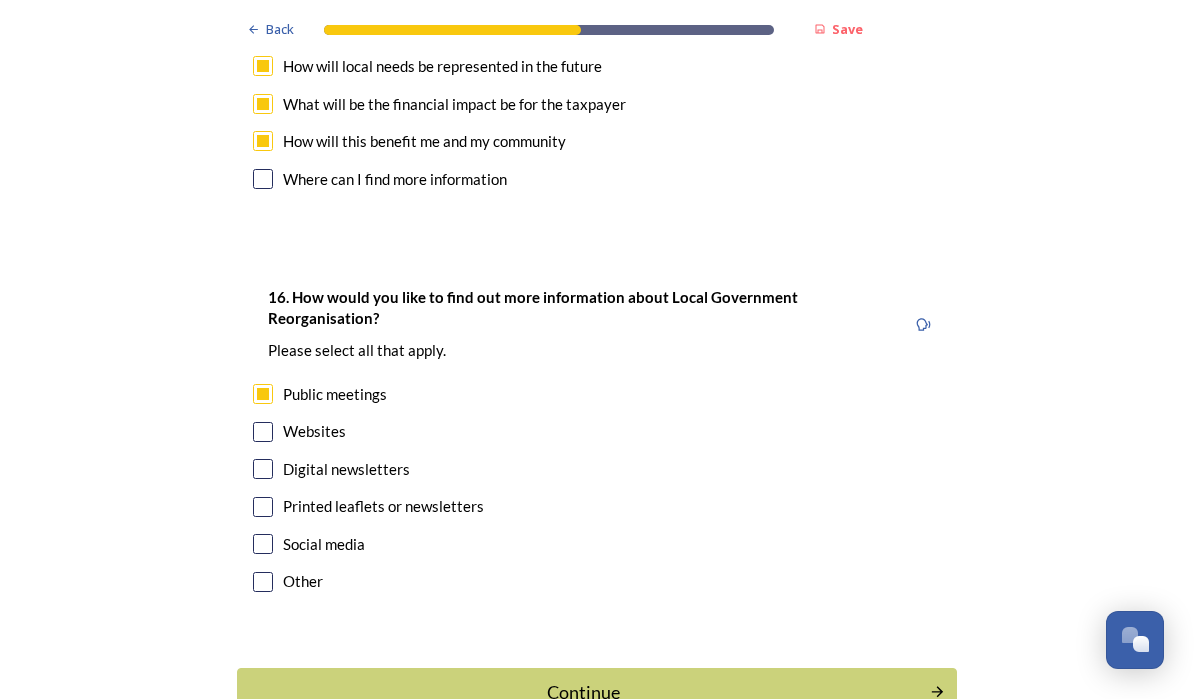 click at bounding box center (263, 432) 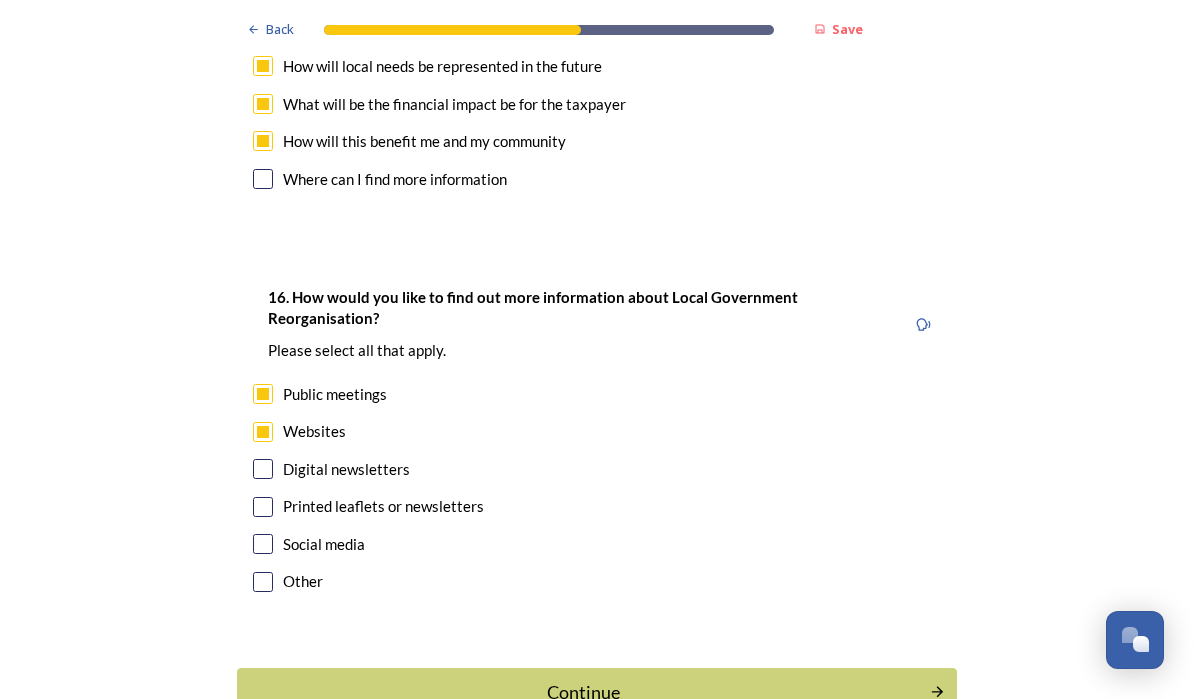 click at bounding box center (263, 469) 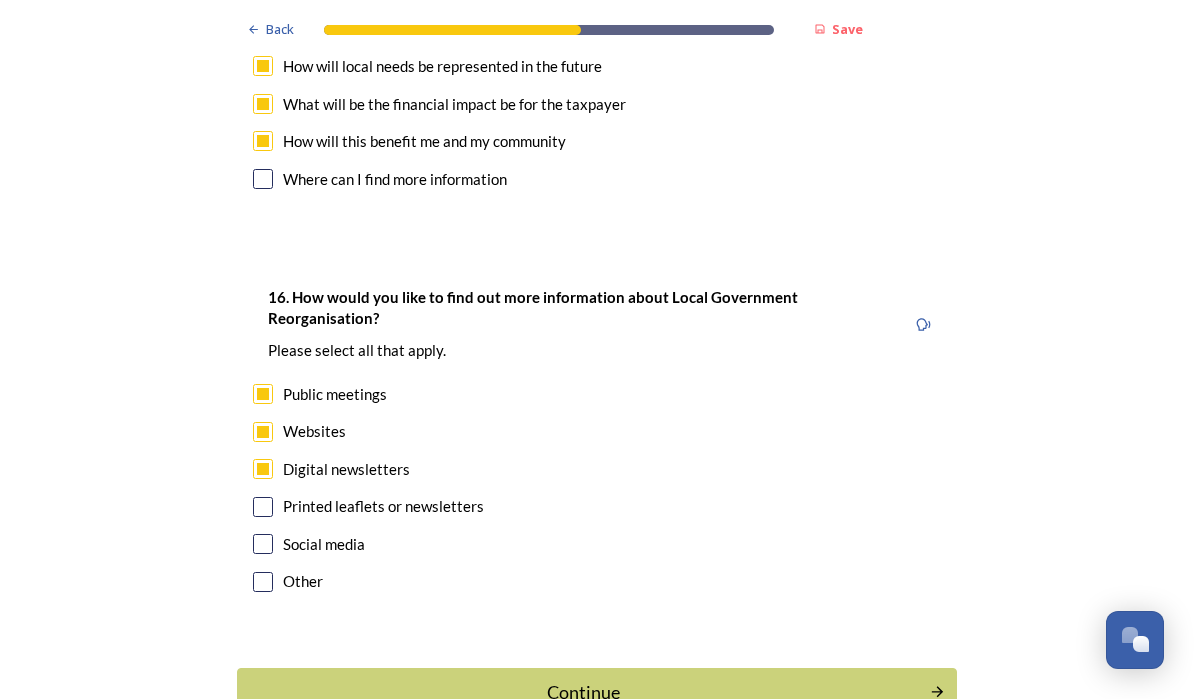 click at bounding box center [263, 507] 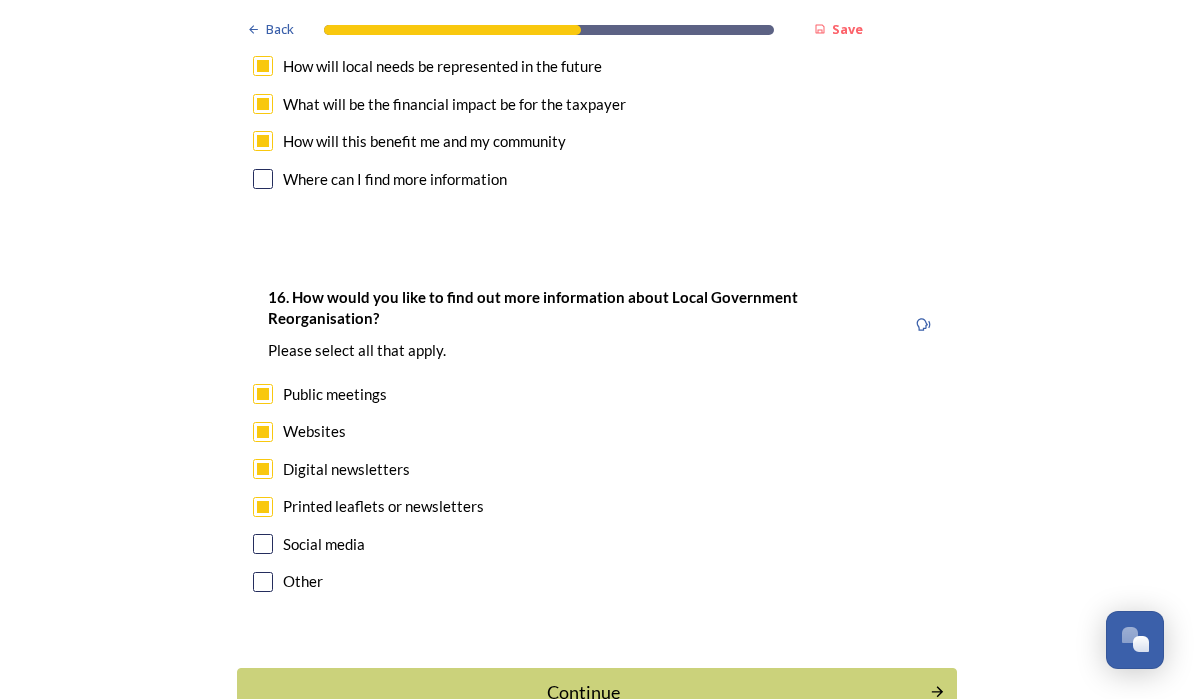 click at bounding box center (263, 544) 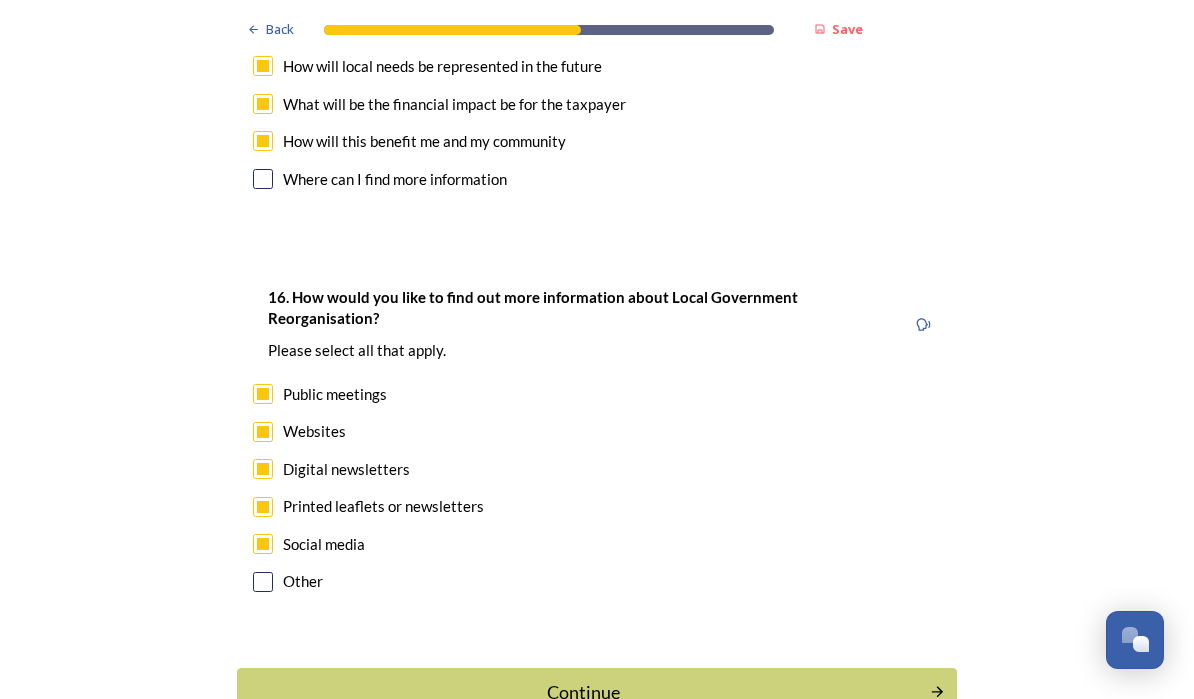 click on "Continue" at bounding box center (583, 692) 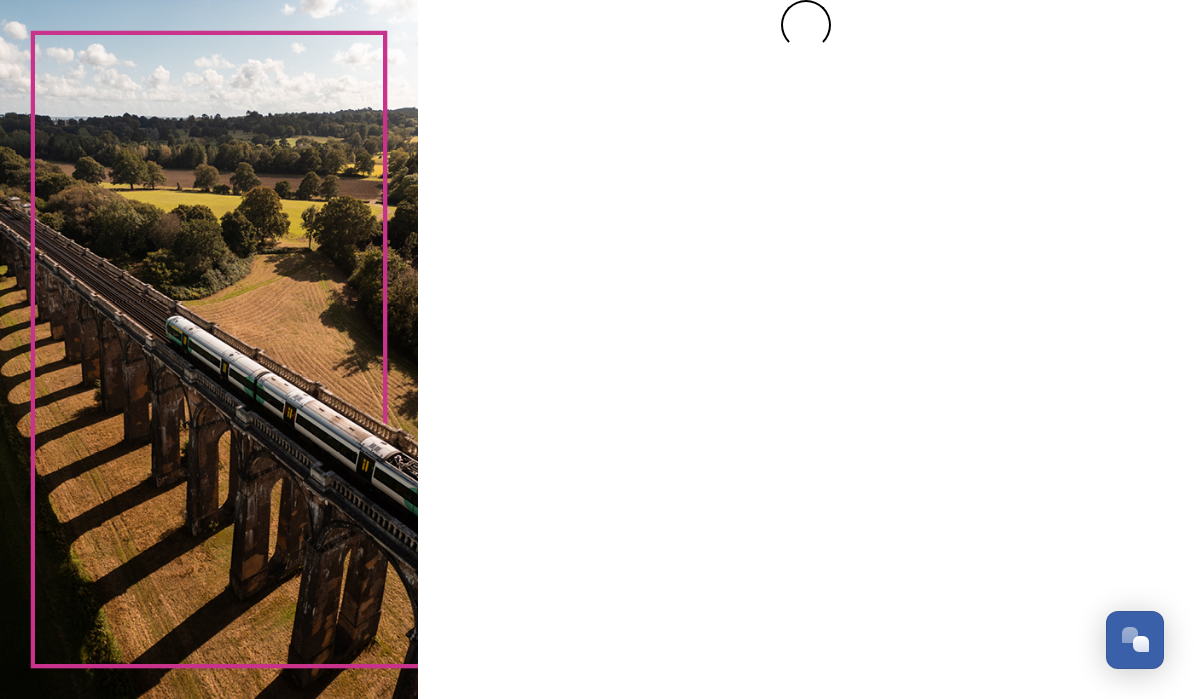 scroll, scrollTop: 0, scrollLeft: 0, axis: both 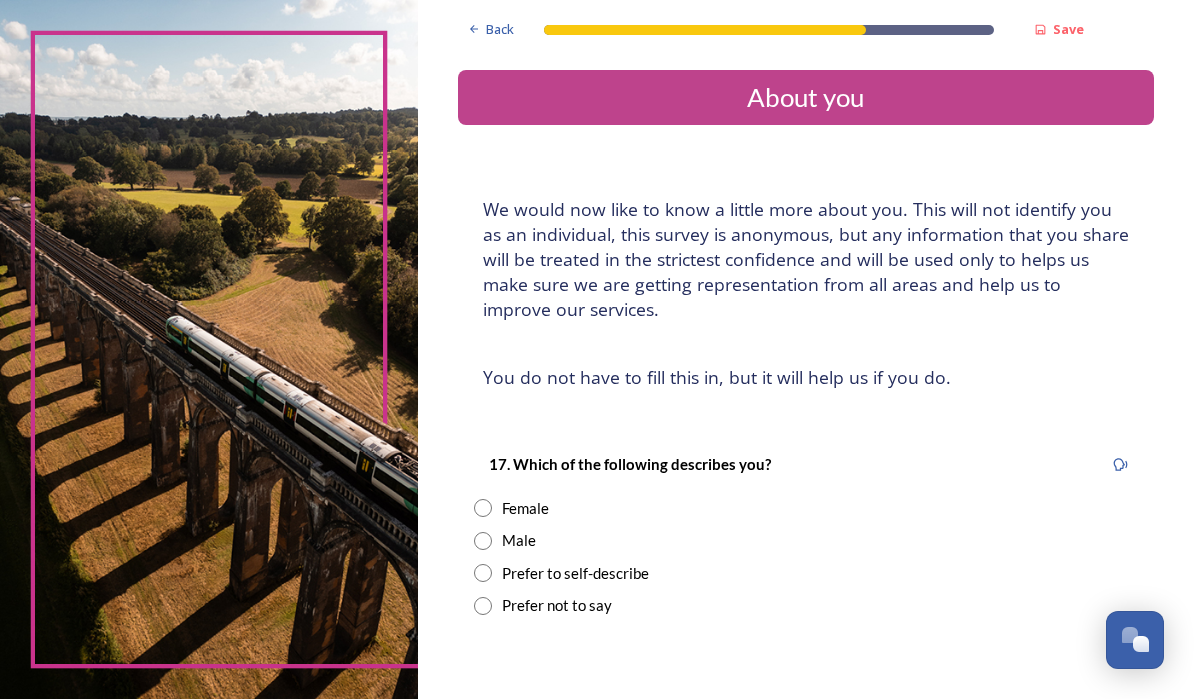 click at bounding box center (483, 508) 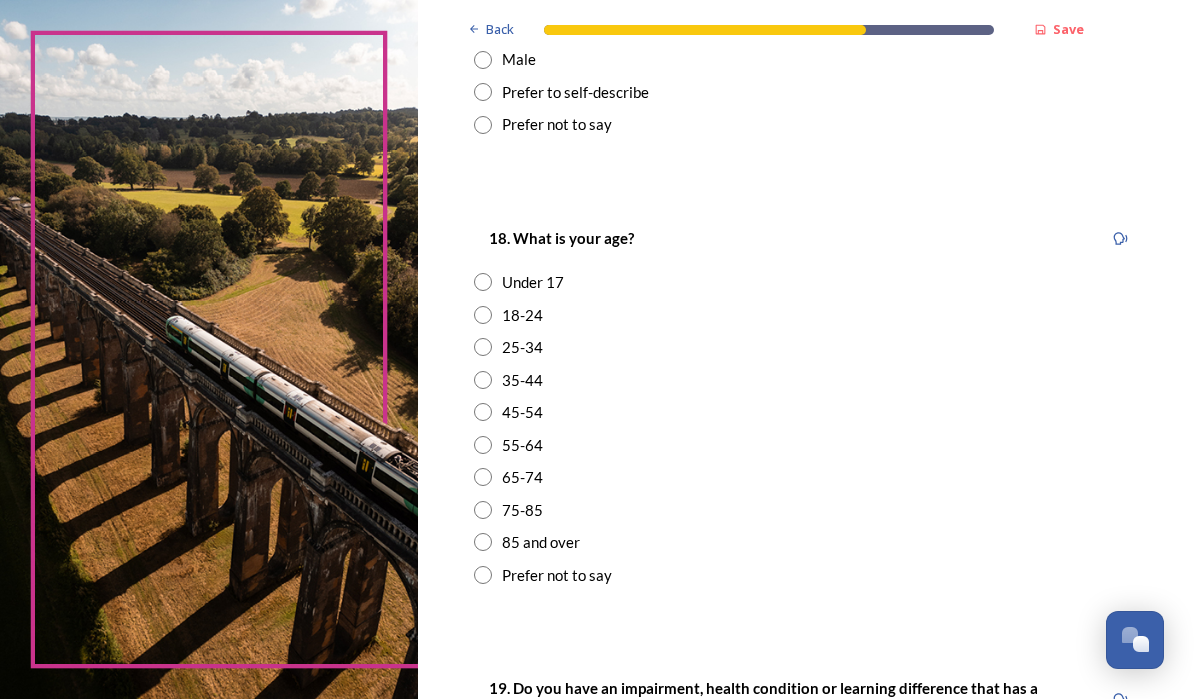 scroll, scrollTop: 480, scrollLeft: 0, axis: vertical 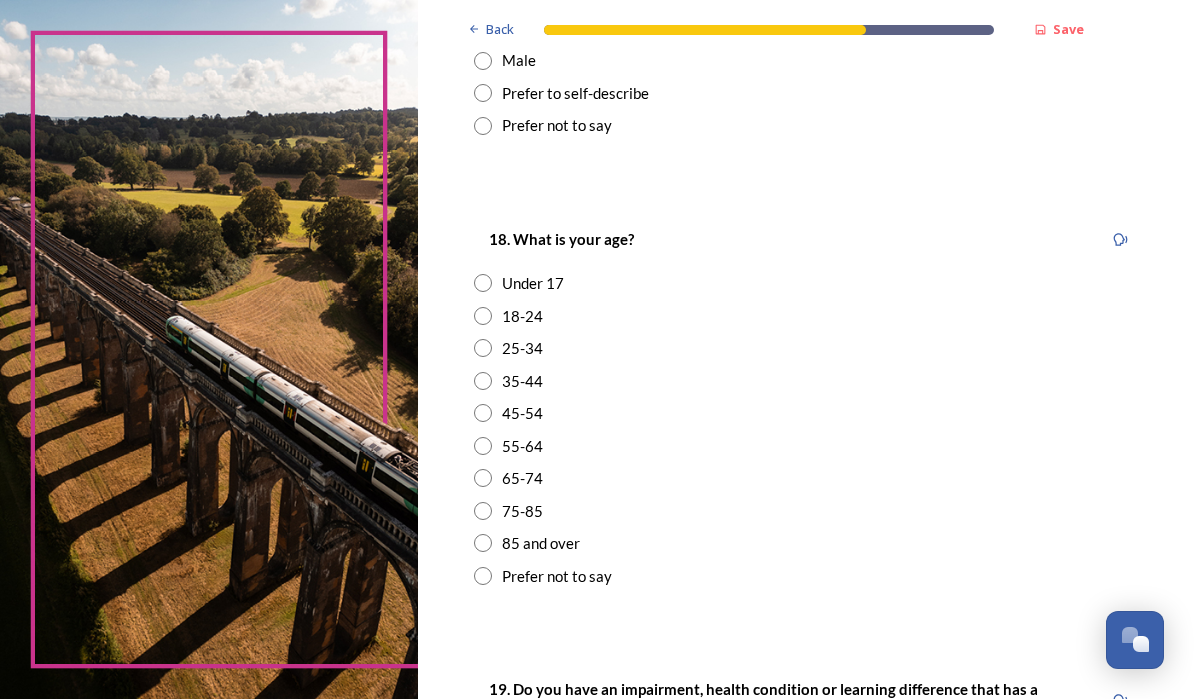 click at bounding box center (483, 126) 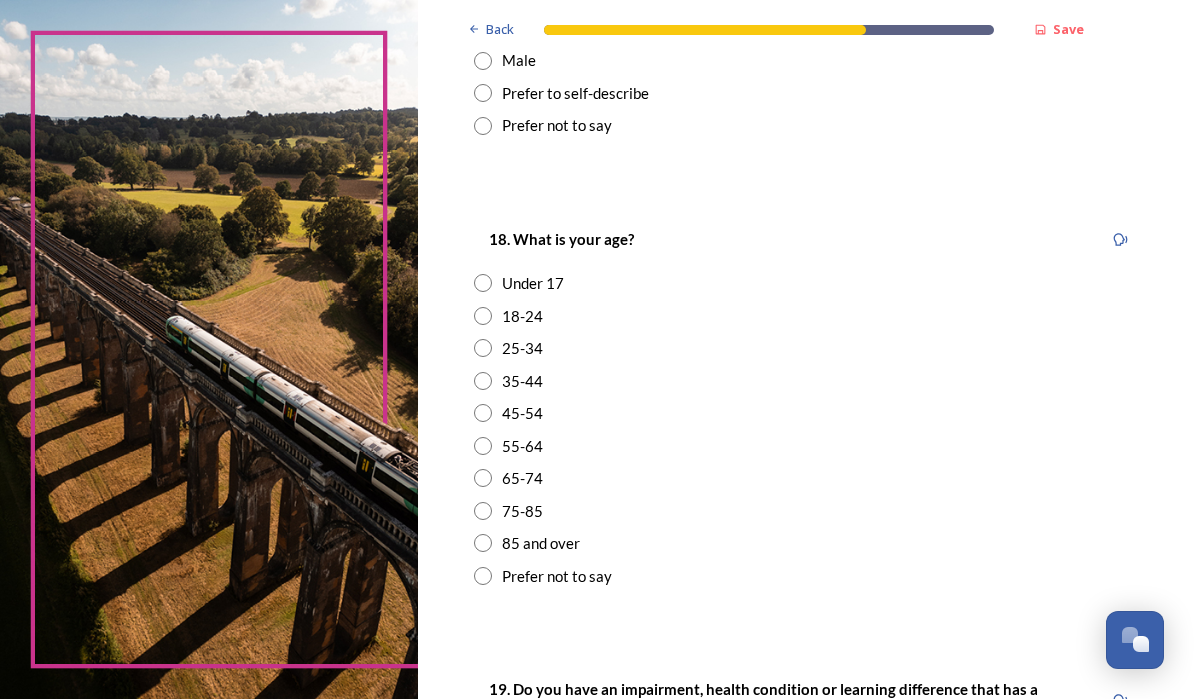 radio on "true" 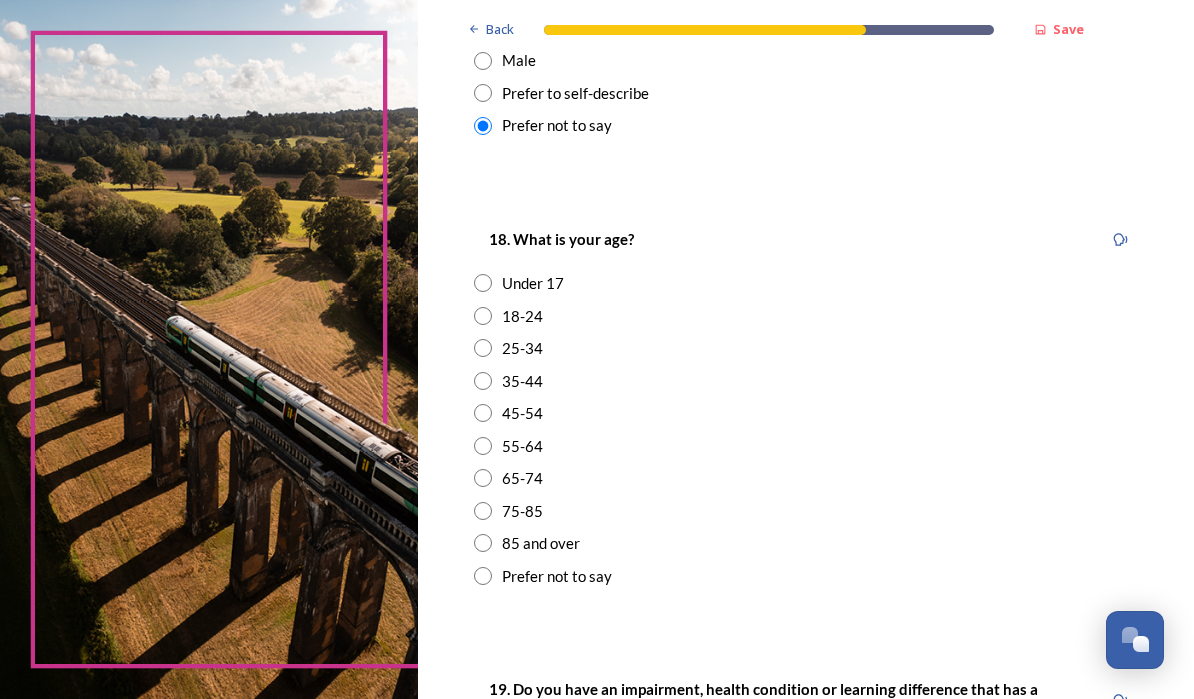 click at bounding box center (483, 576) 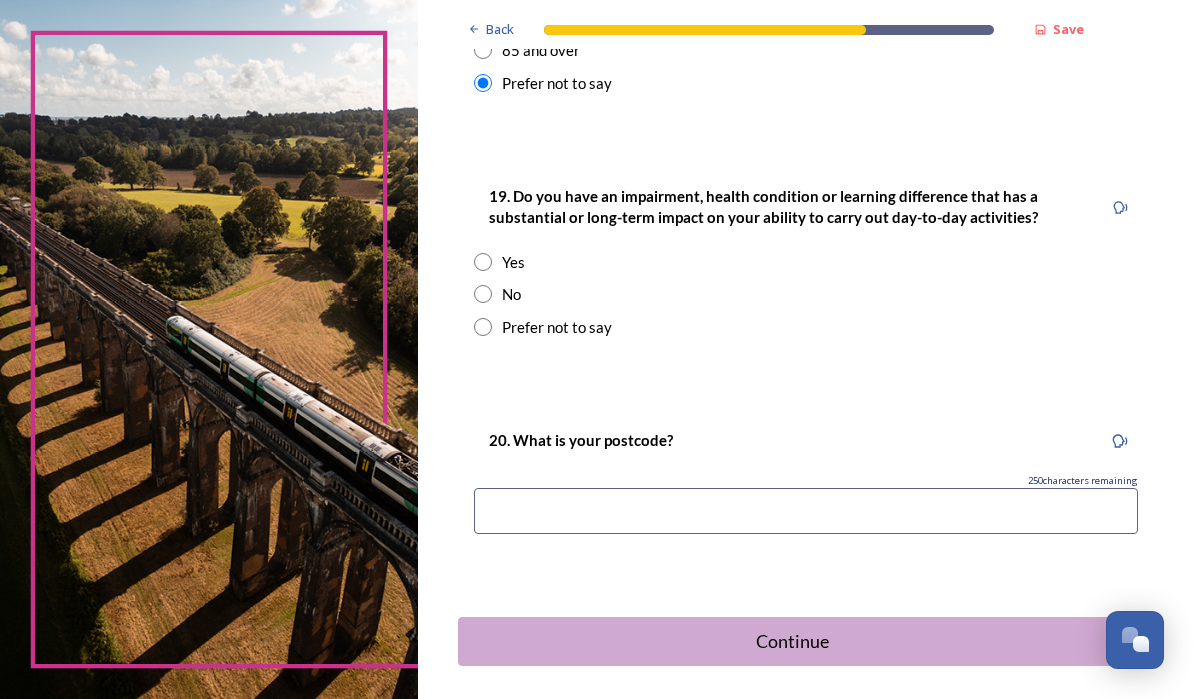 scroll, scrollTop: 971, scrollLeft: 0, axis: vertical 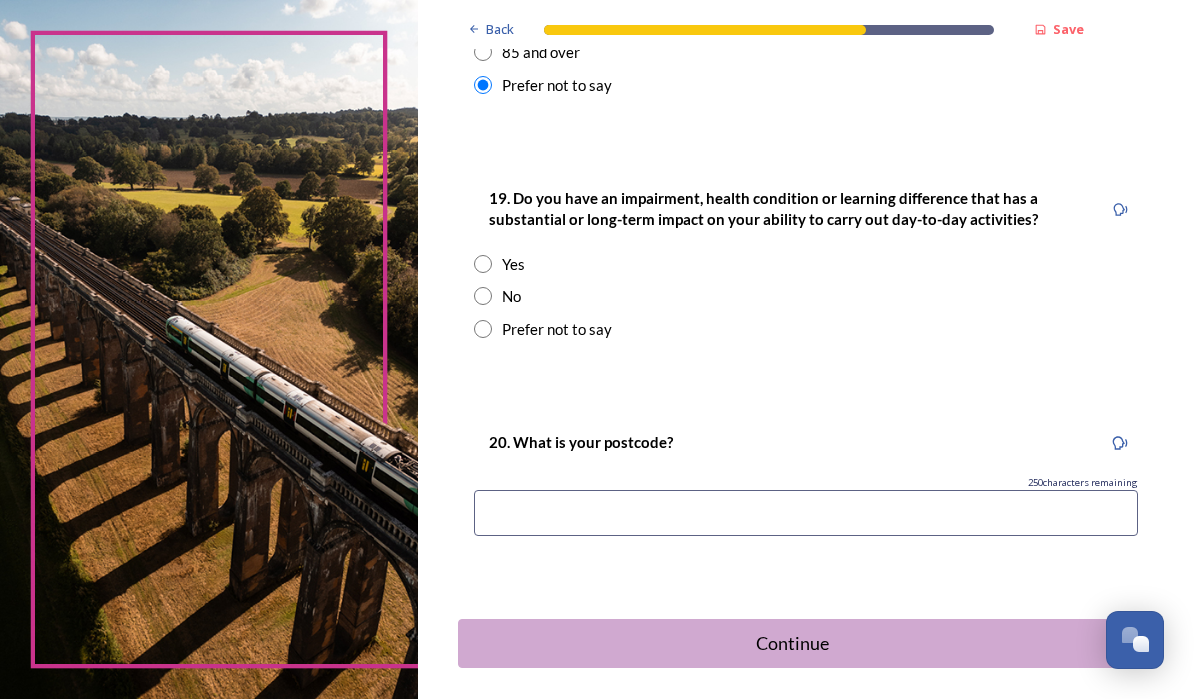 click at bounding box center [483, 329] 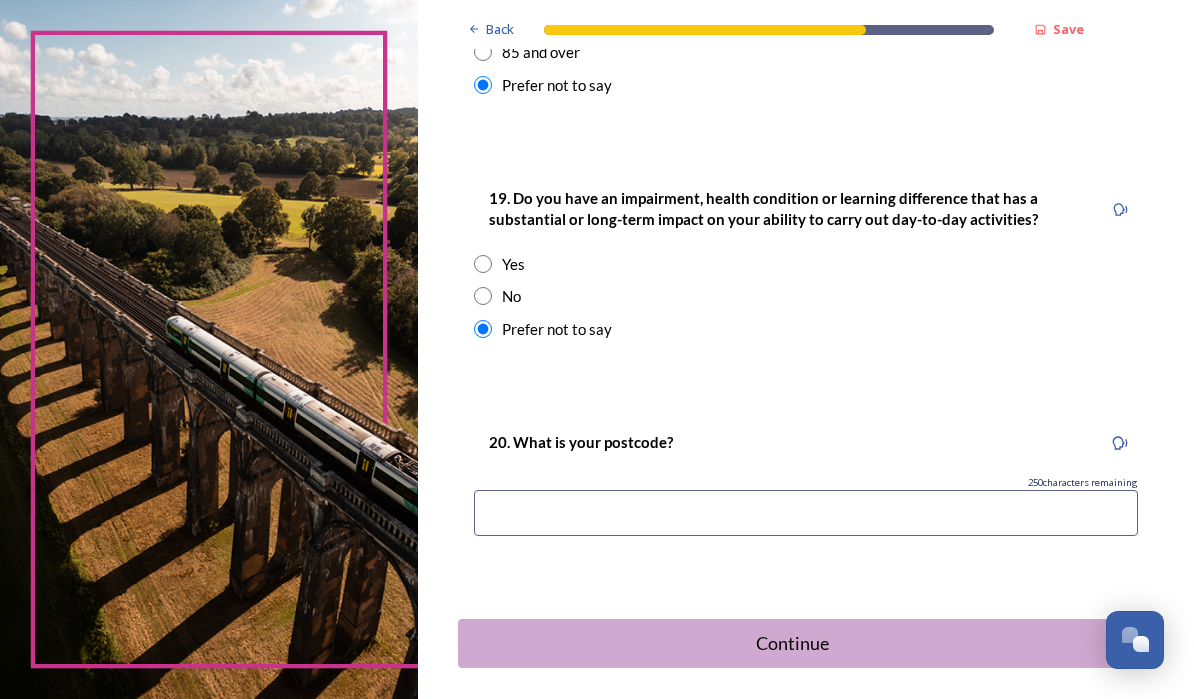 click at bounding box center (806, 513) 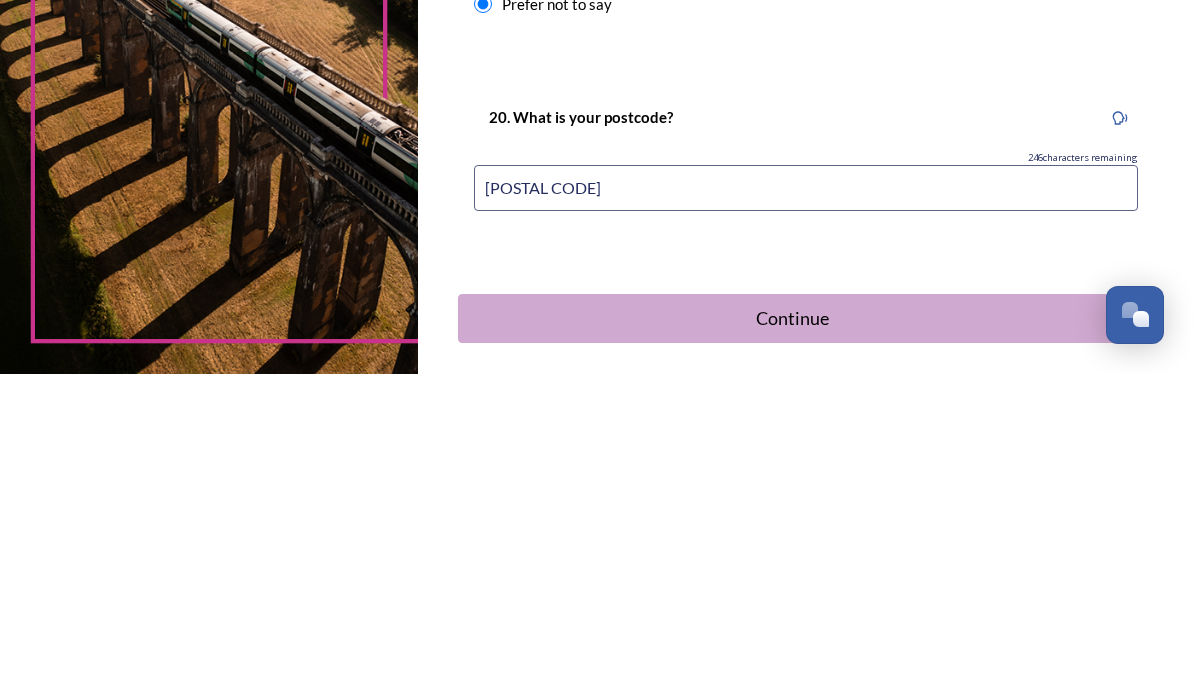 type on "[POSTAL CODE]" 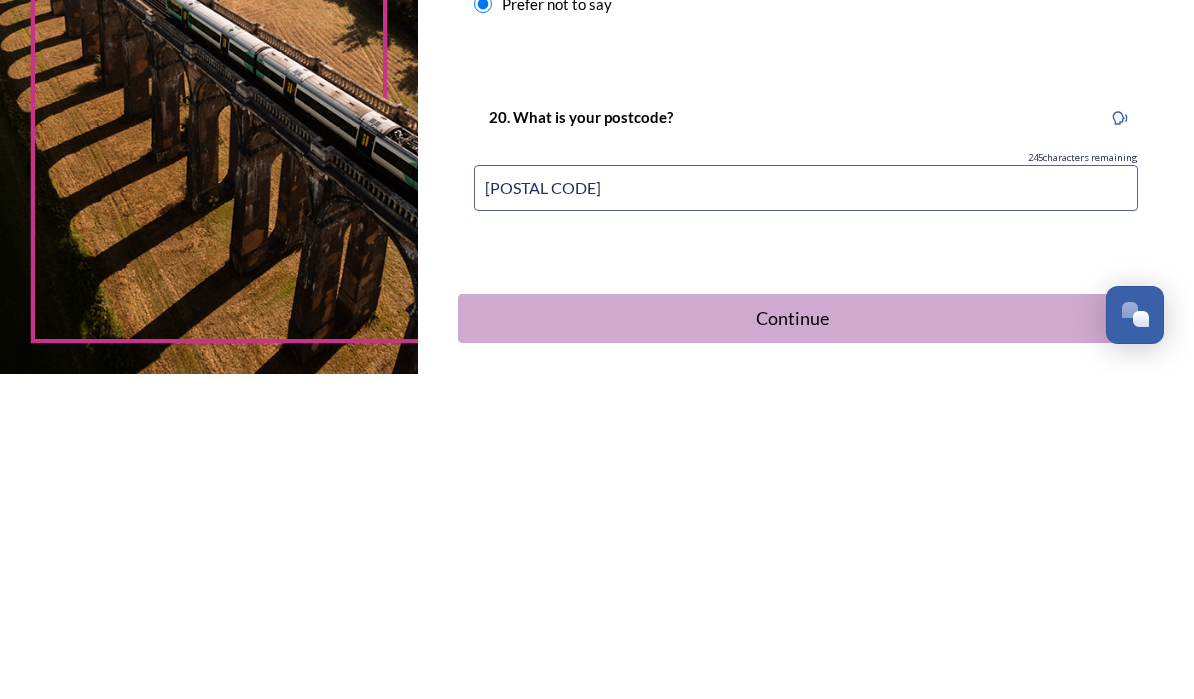 click on "Continue" at bounding box center (792, 643) 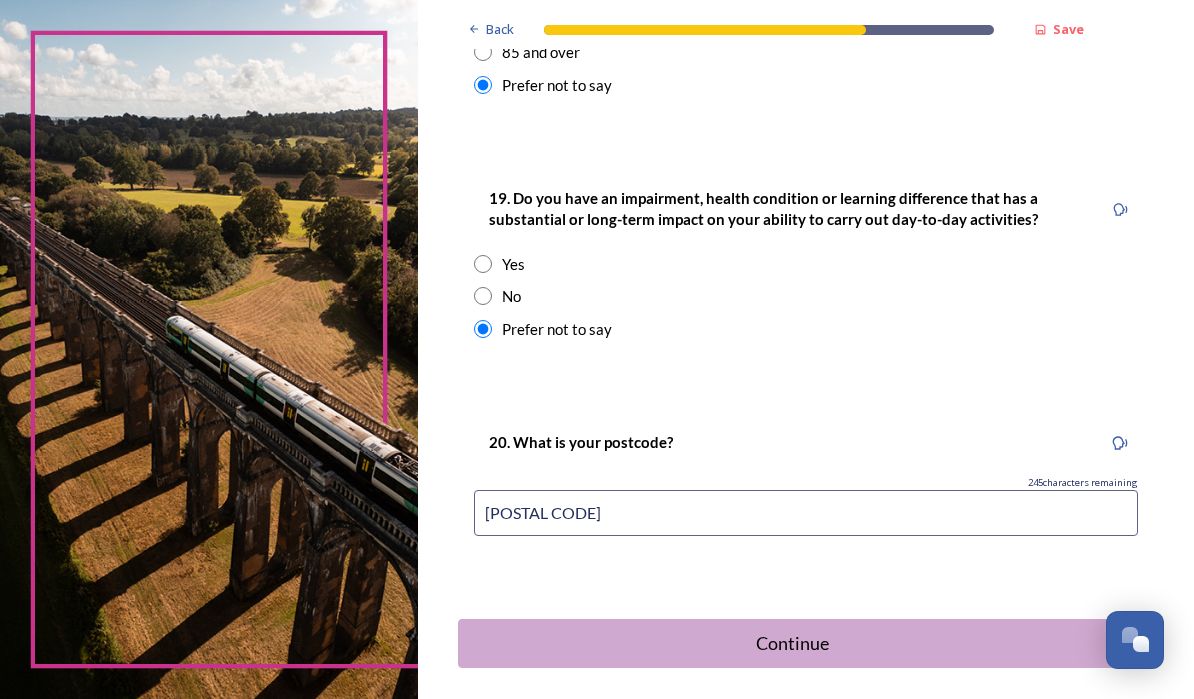 scroll, scrollTop: 0, scrollLeft: 0, axis: both 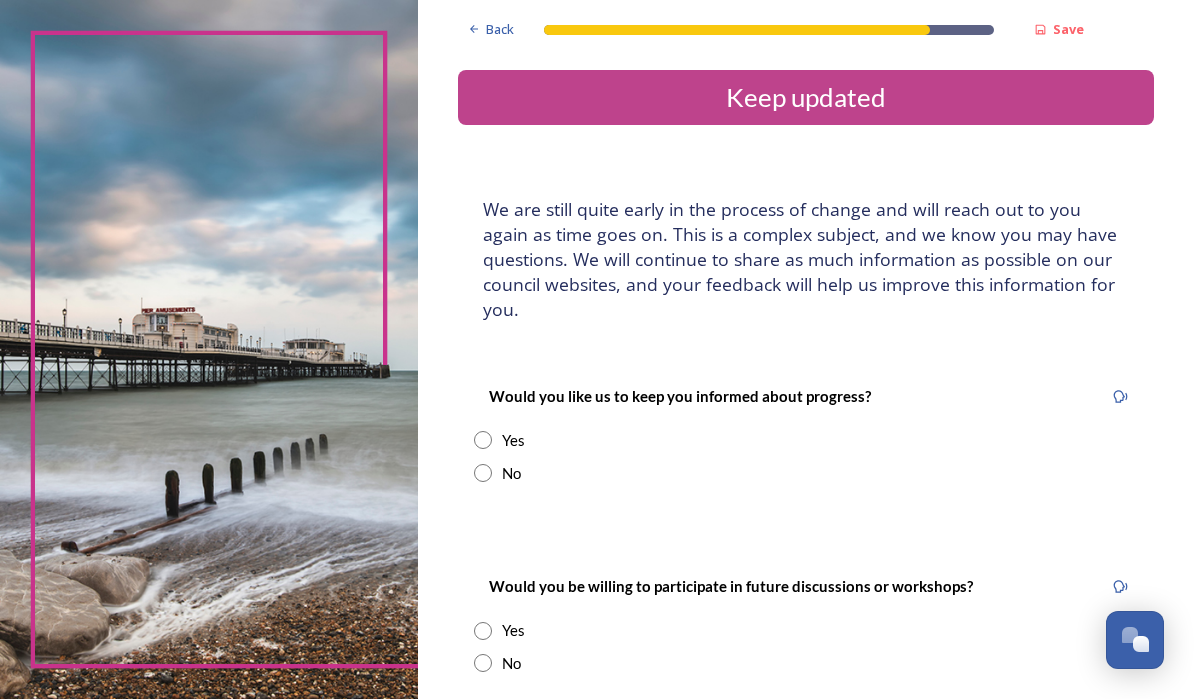 click at bounding box center [483, 440] 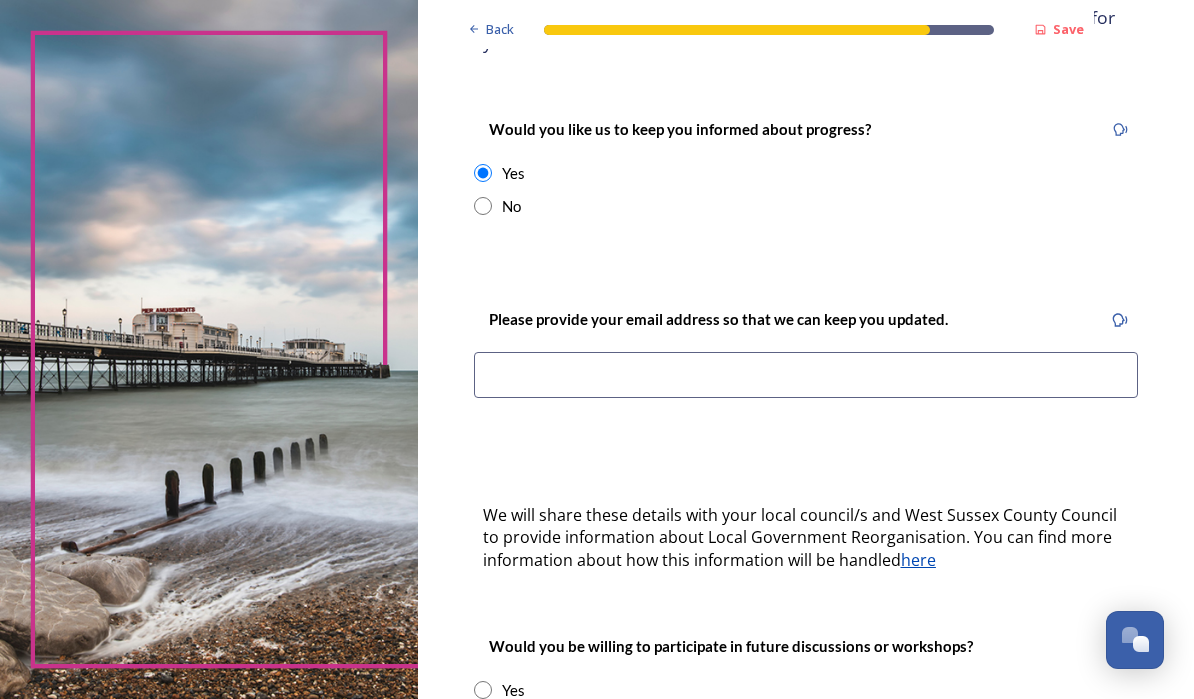 scroll, scrollTop: 272, scrollLeft: 0, axis: vertical 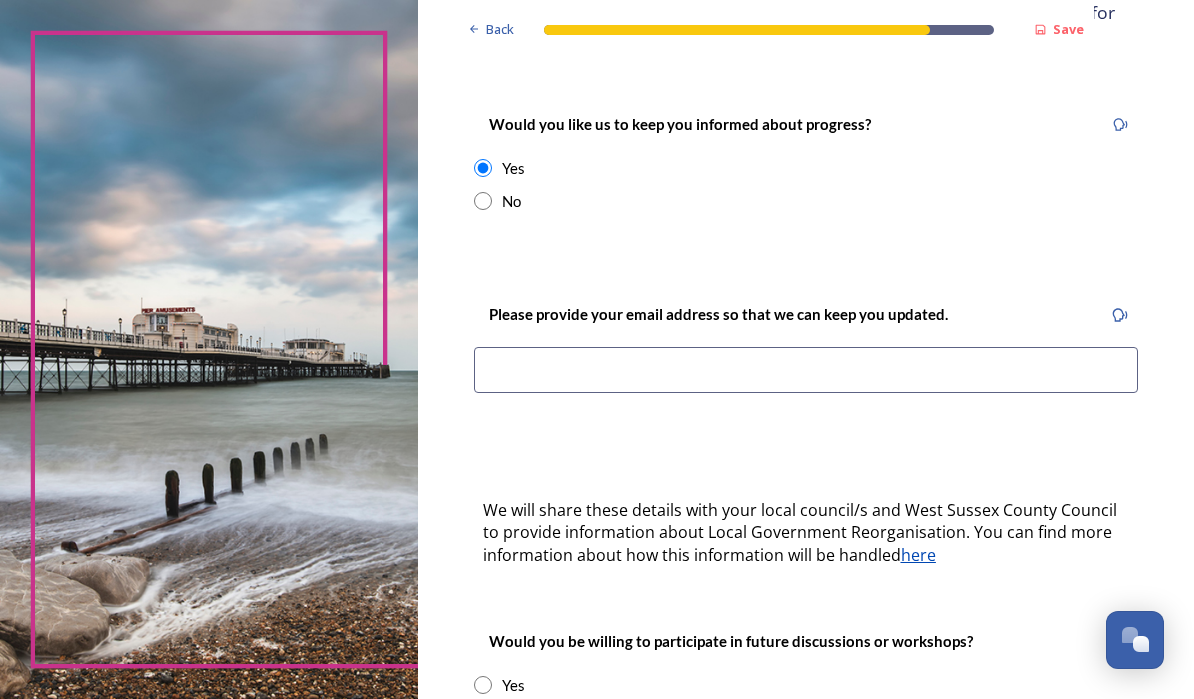 click at bounding box center [806, 370] 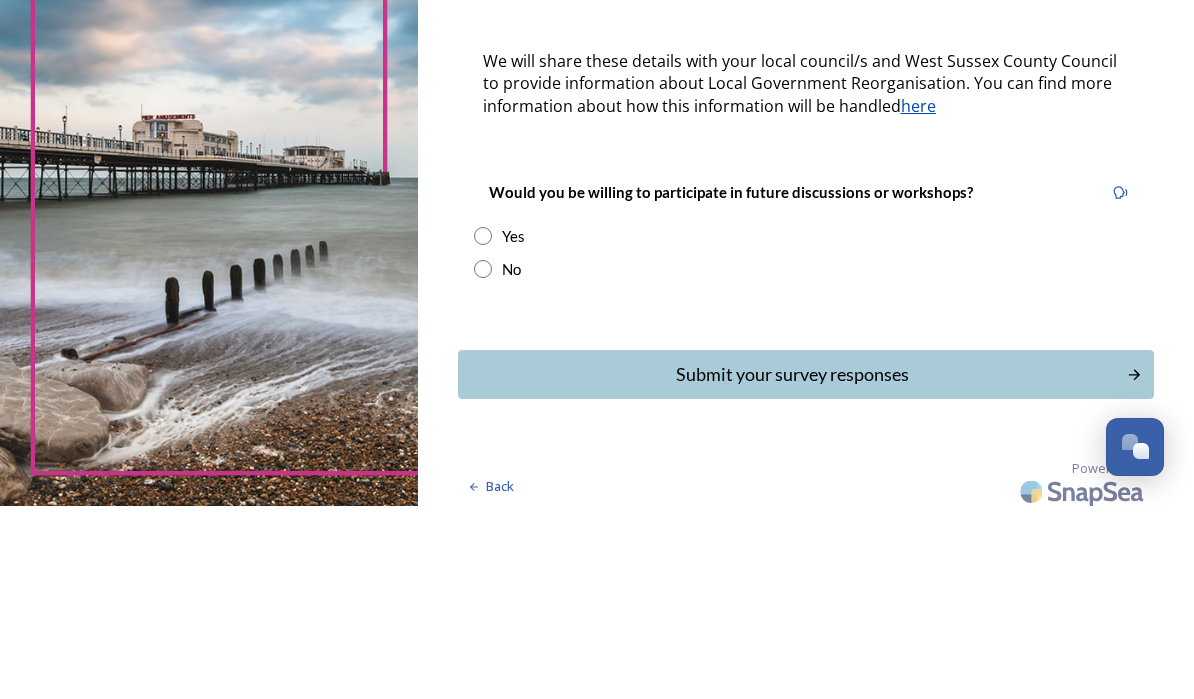 scroll, scrollTop: 525, scrollLeft: 0, axis: vertical 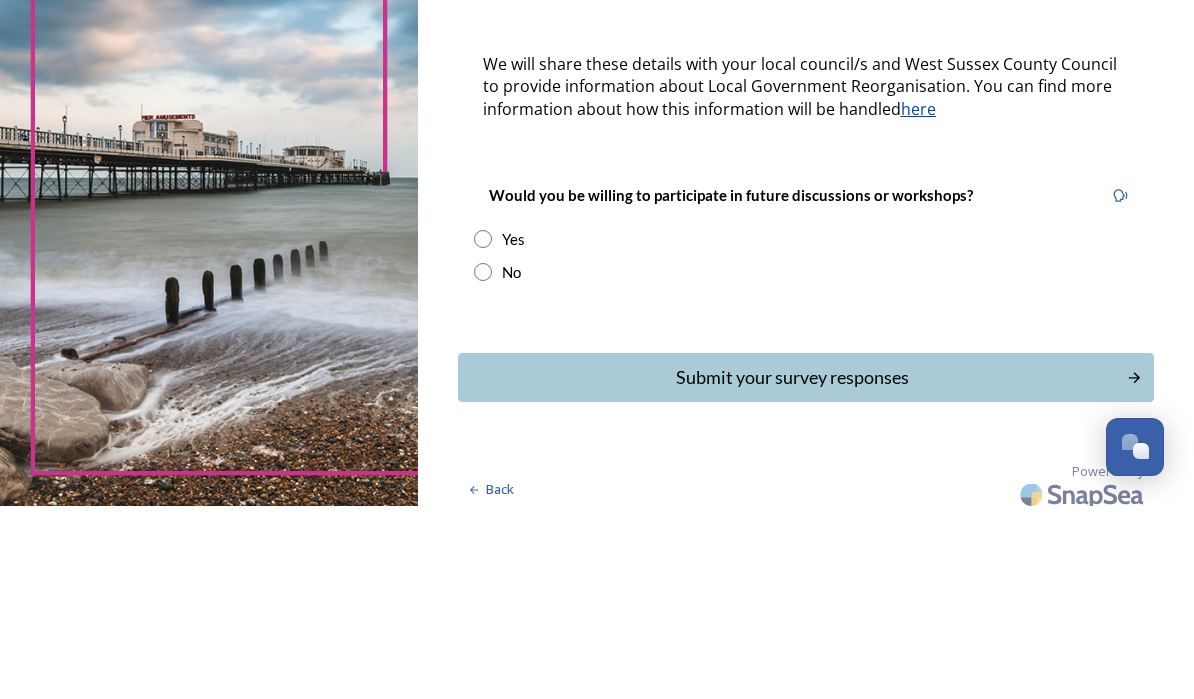 type on "[USERNAME]@example.com" 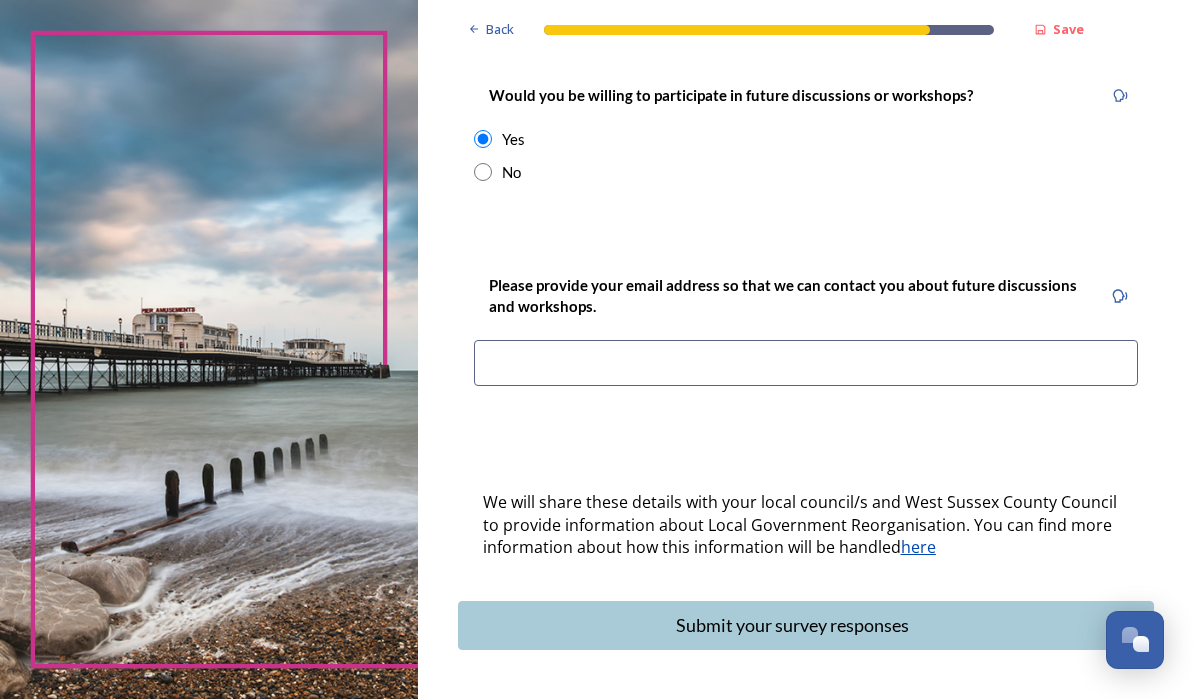 scroll, scrollTop: 819, scrollLeft: 0, axis: vertical 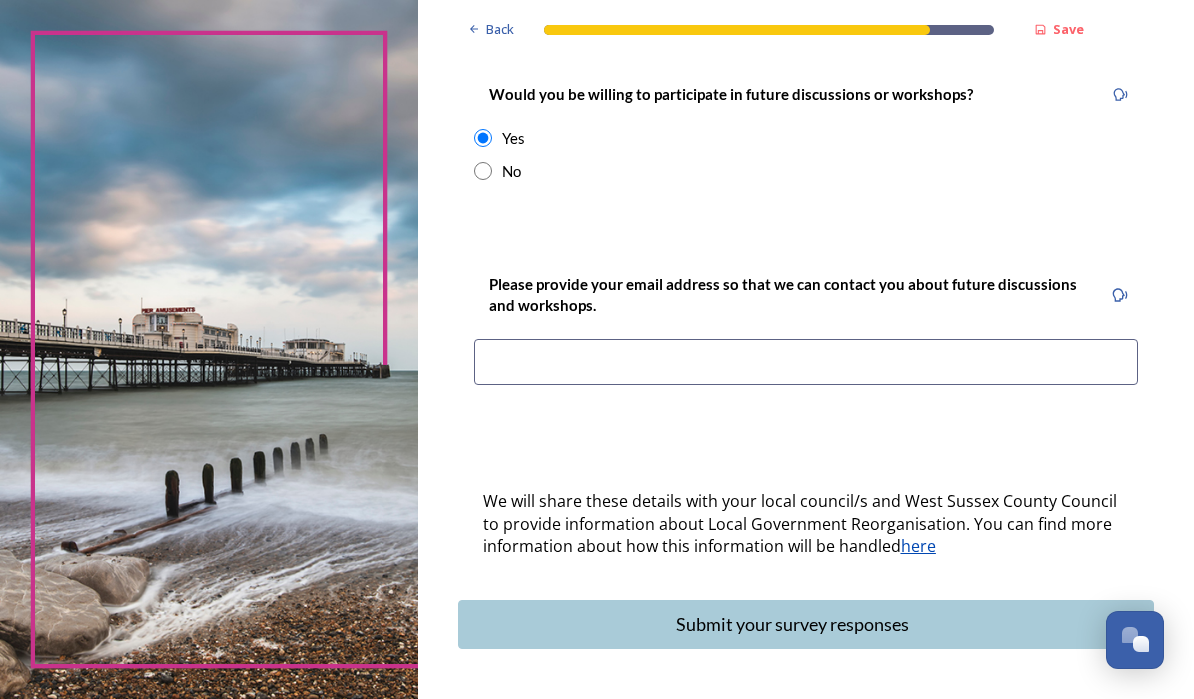 click at bounding box center [806, 362] 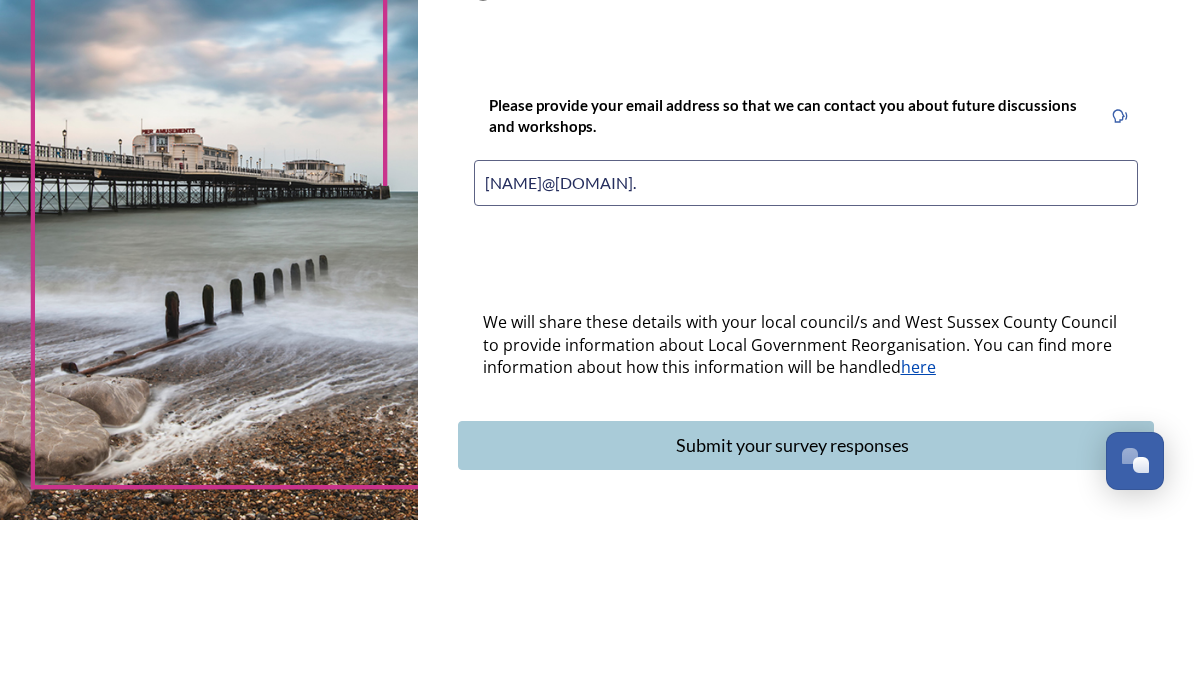 type on "[USERNAME]@example.com" 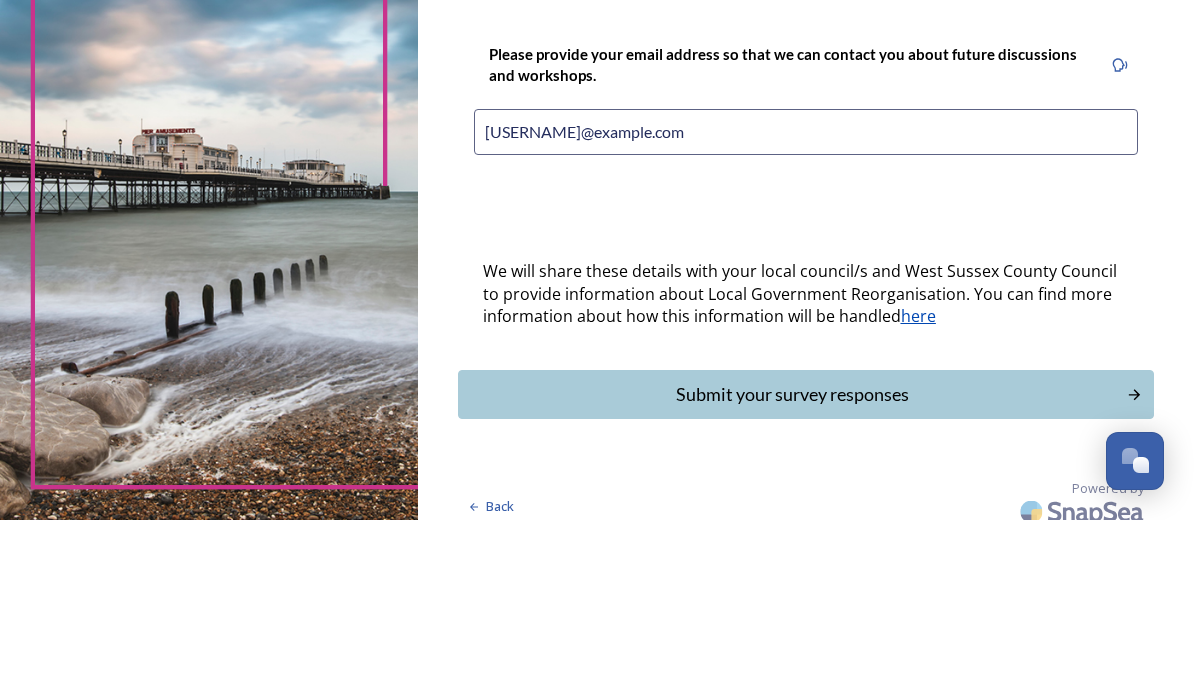 scroll, scrollTop: 869, scrollLeft: 0, axis: vertical 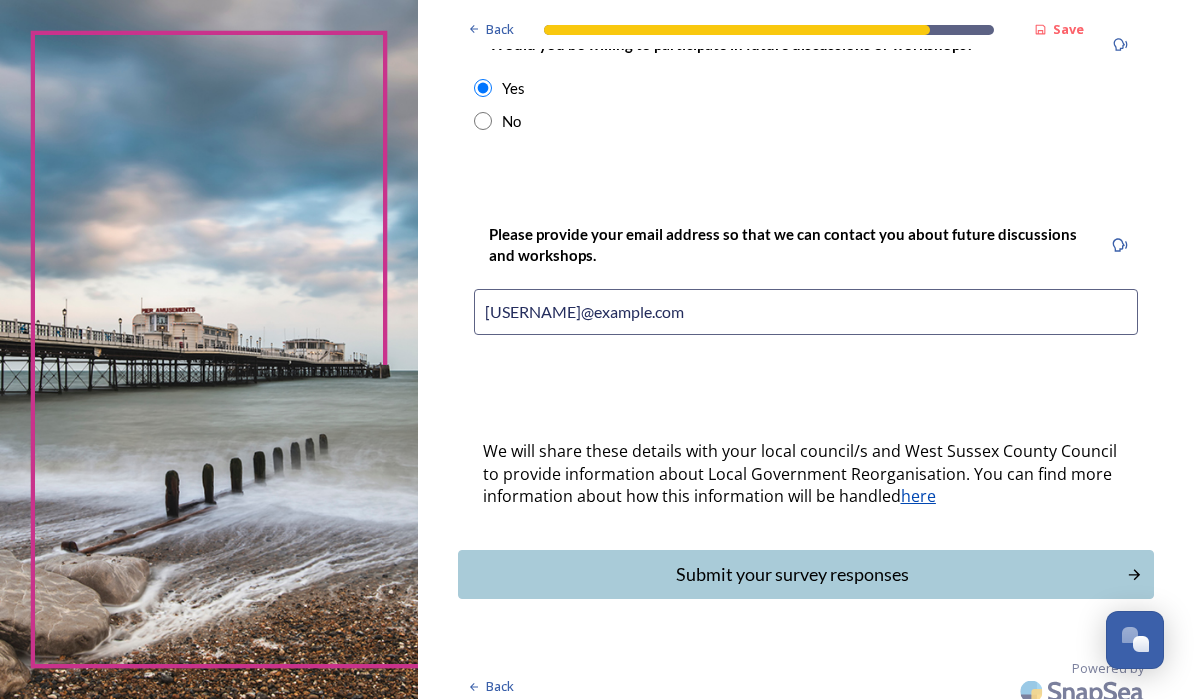 click on "Submit your survey responses" at bounding box center (792, 574) 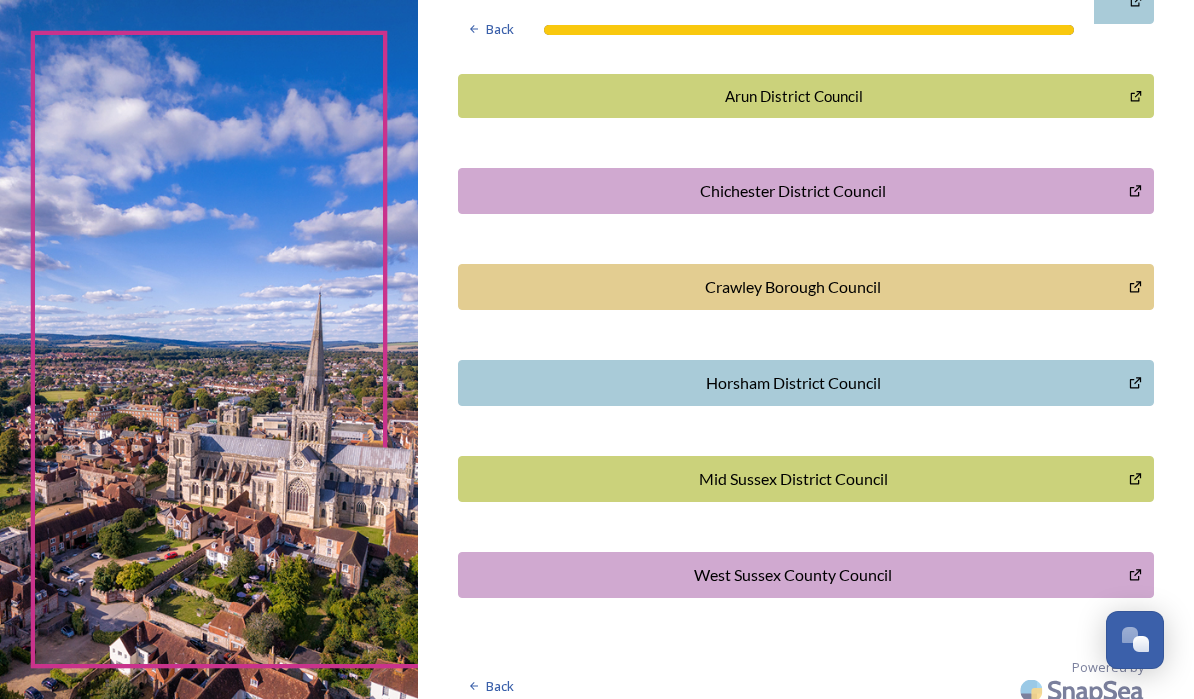 scroll, scrollTop: 571, scrollLeft: 0, axis: vertical 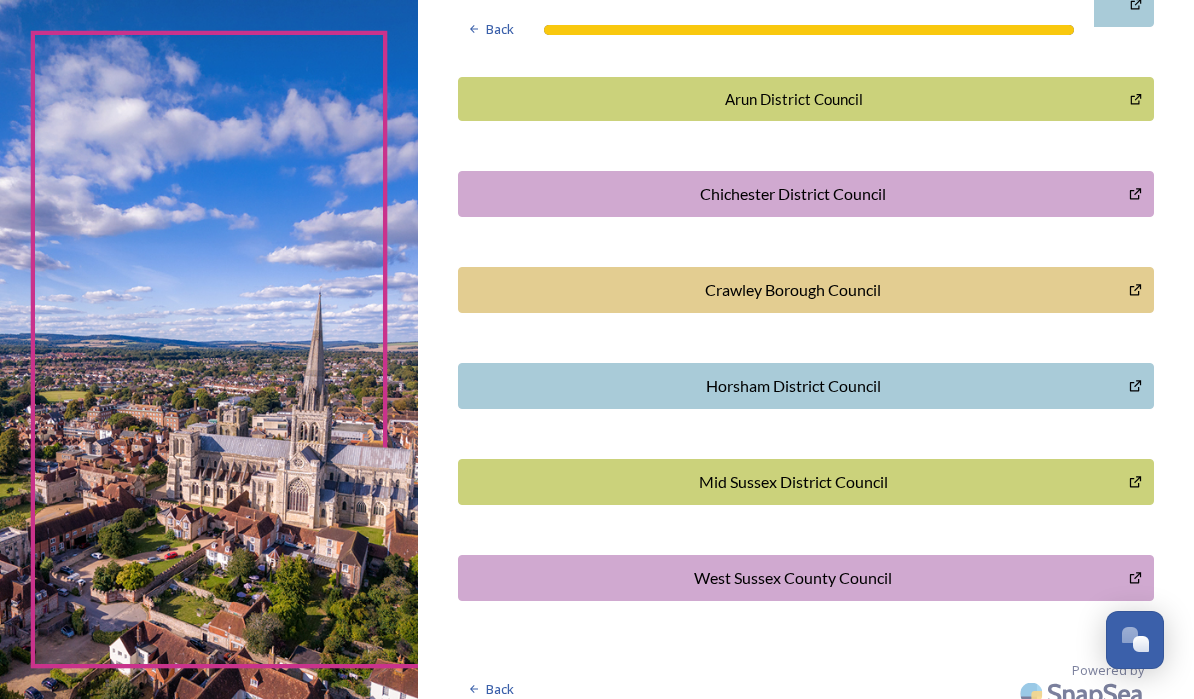 click on "Mid Sussex District Council" at bounding box center (793, 482) 